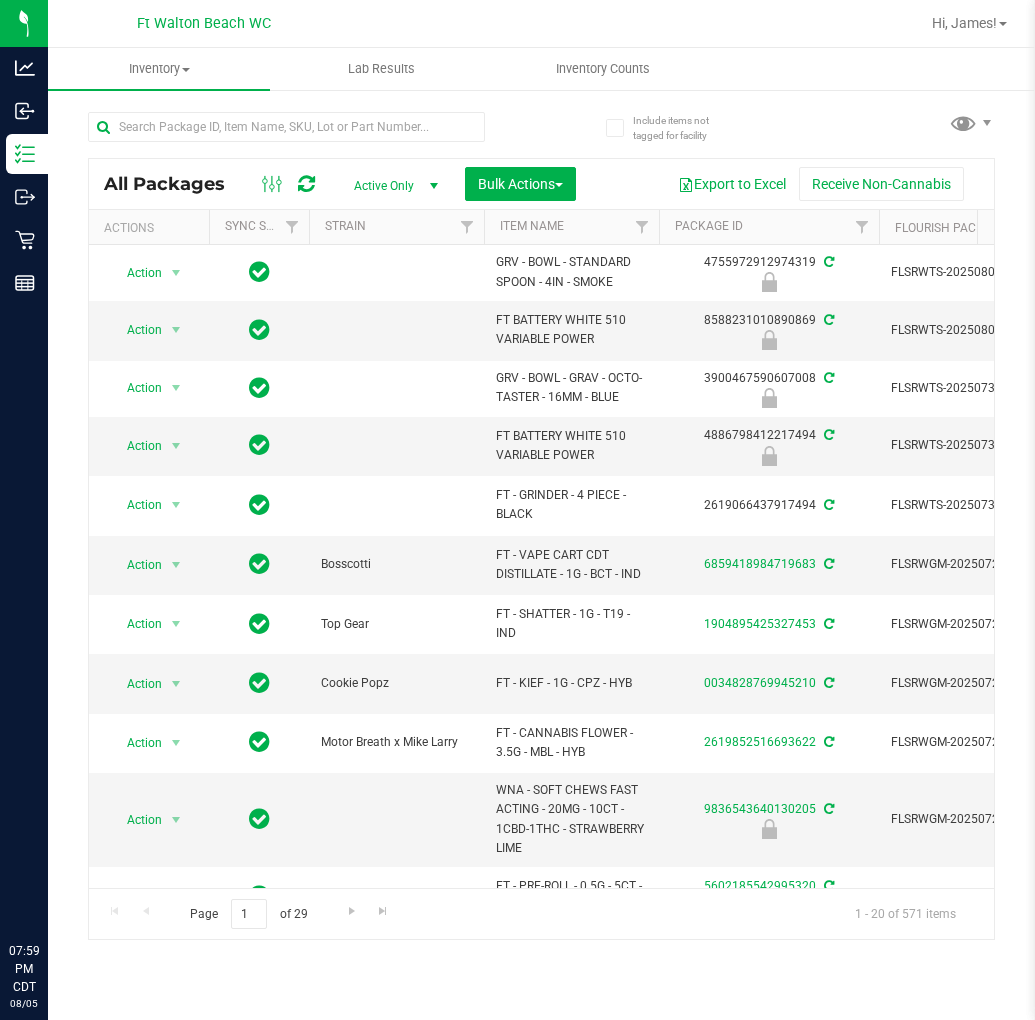 scroll, scrollTop: 0, scrollLeft: 0, axis: both 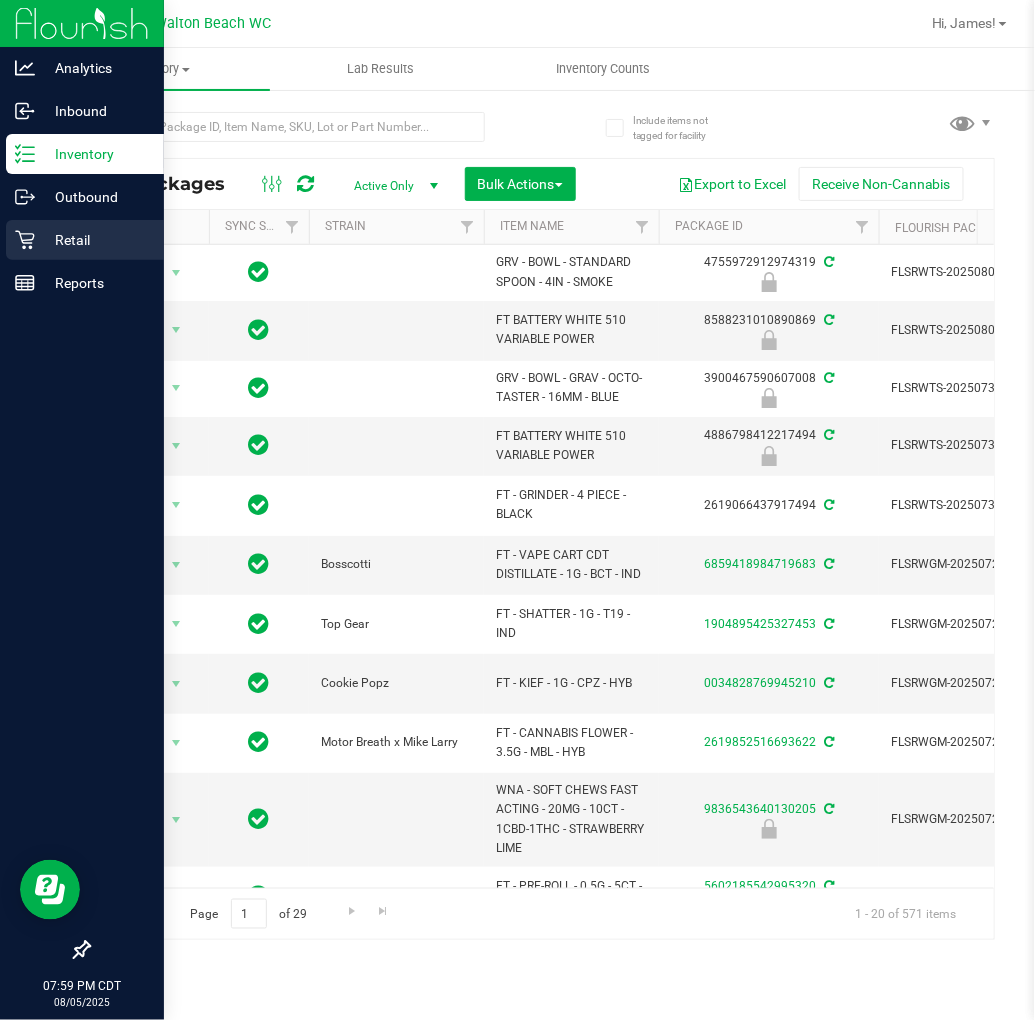 click on "Retail" at bounding box center (95, 240) 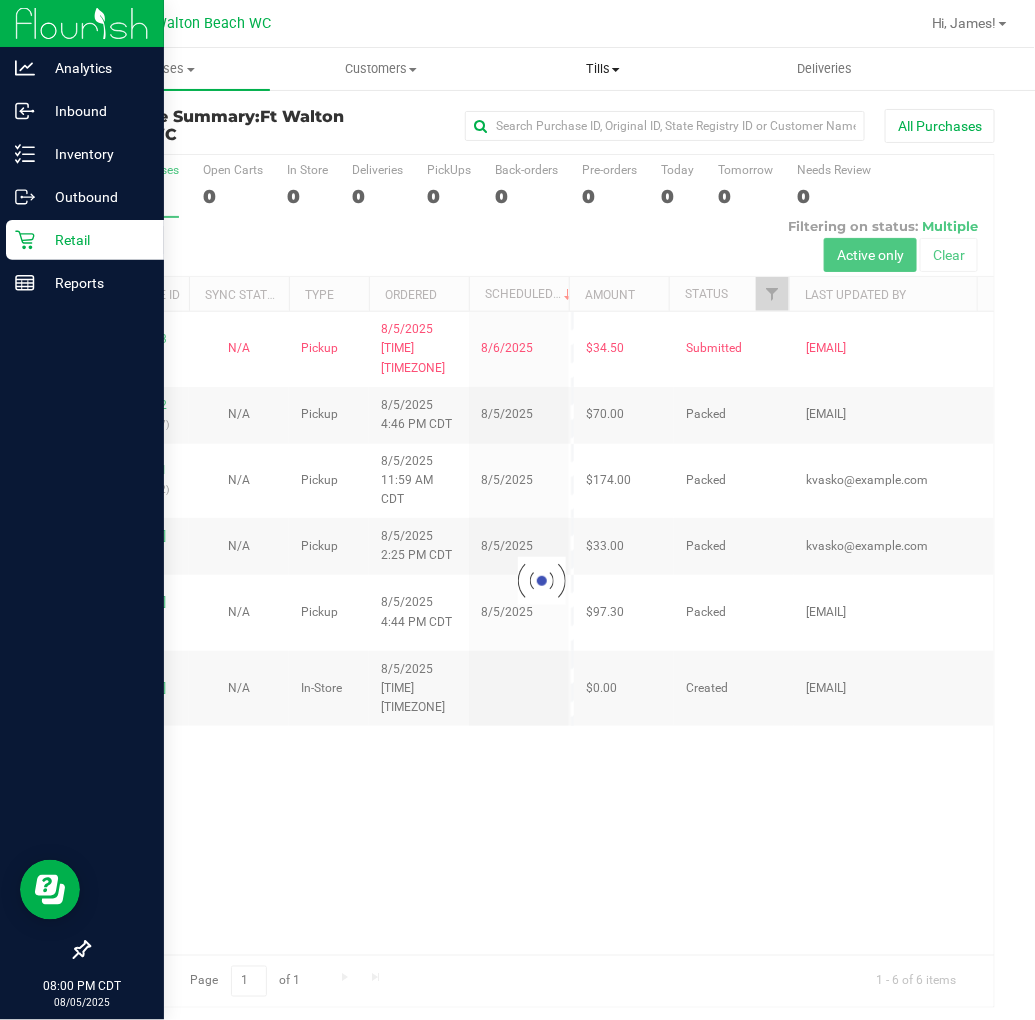click on "Tills" at bounding box center [603, 69] 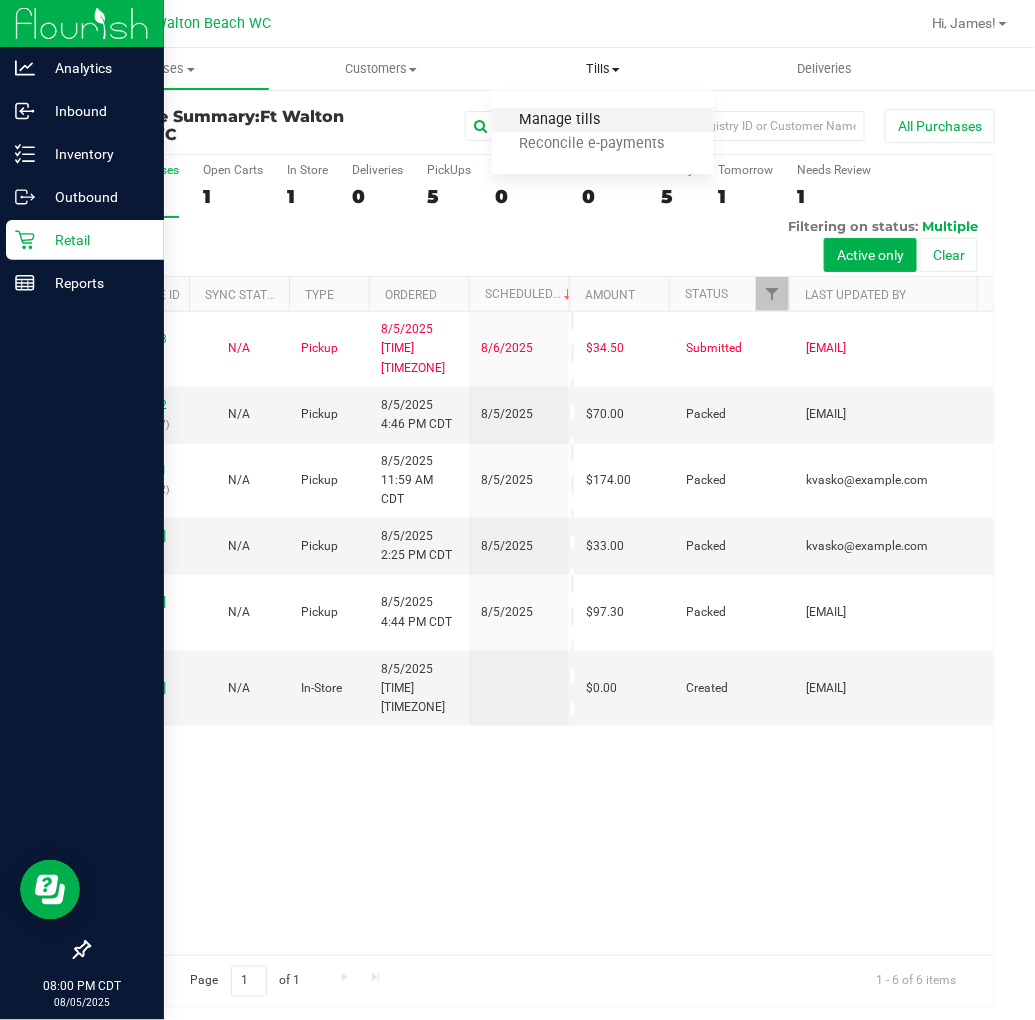 click on "Manage tills" at bounding box center [559, 120] 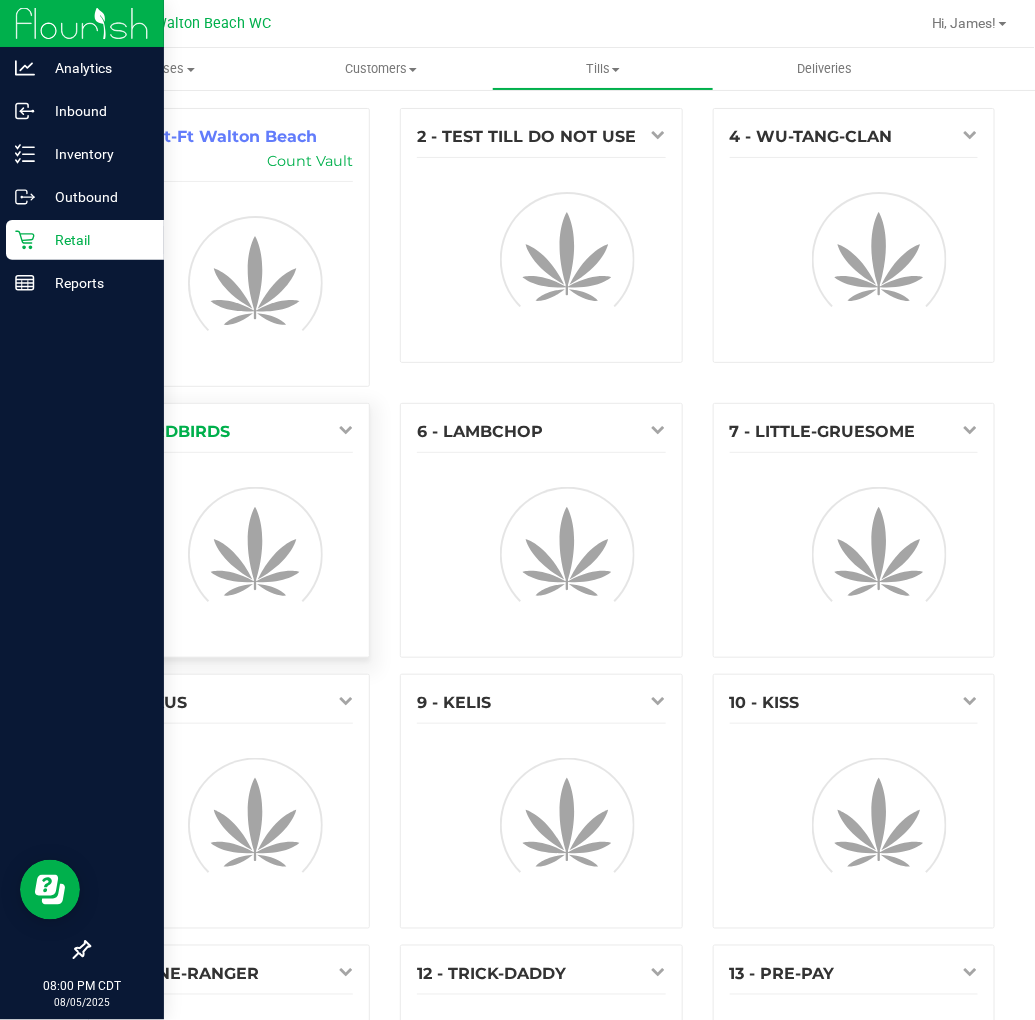 scroll, scrollTop: 111, scrollLeft: 0, axis: vertical 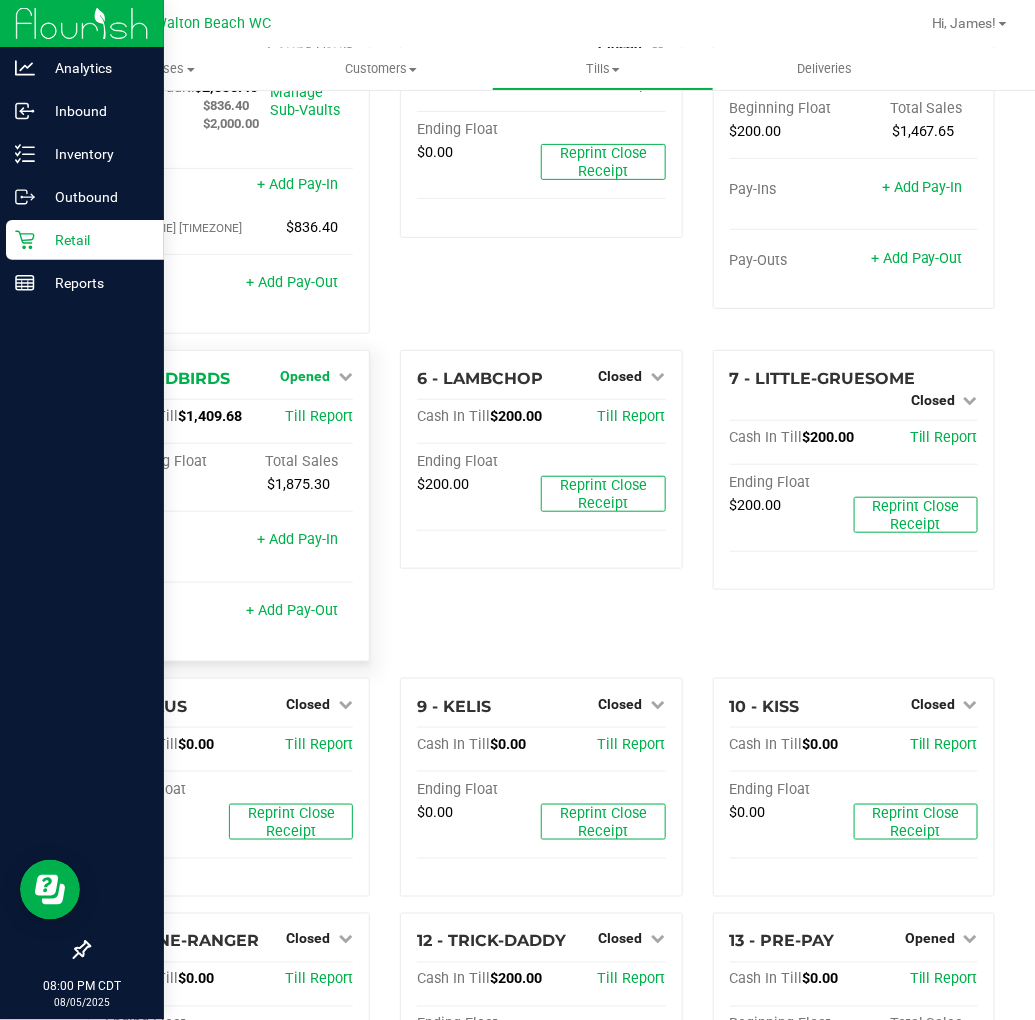 click on "Opened" at bounding box center [316, 376] 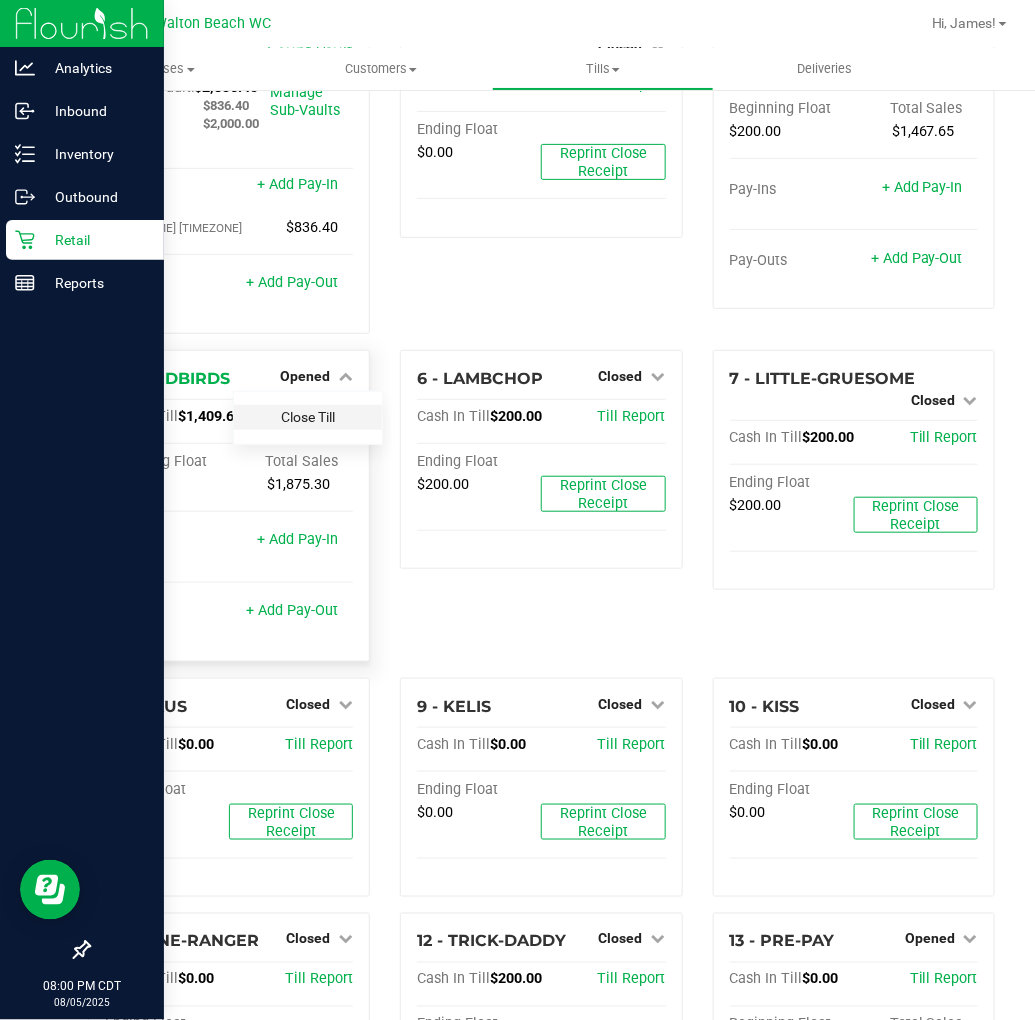 click on "Close Till" at bounding box center (308, 417) 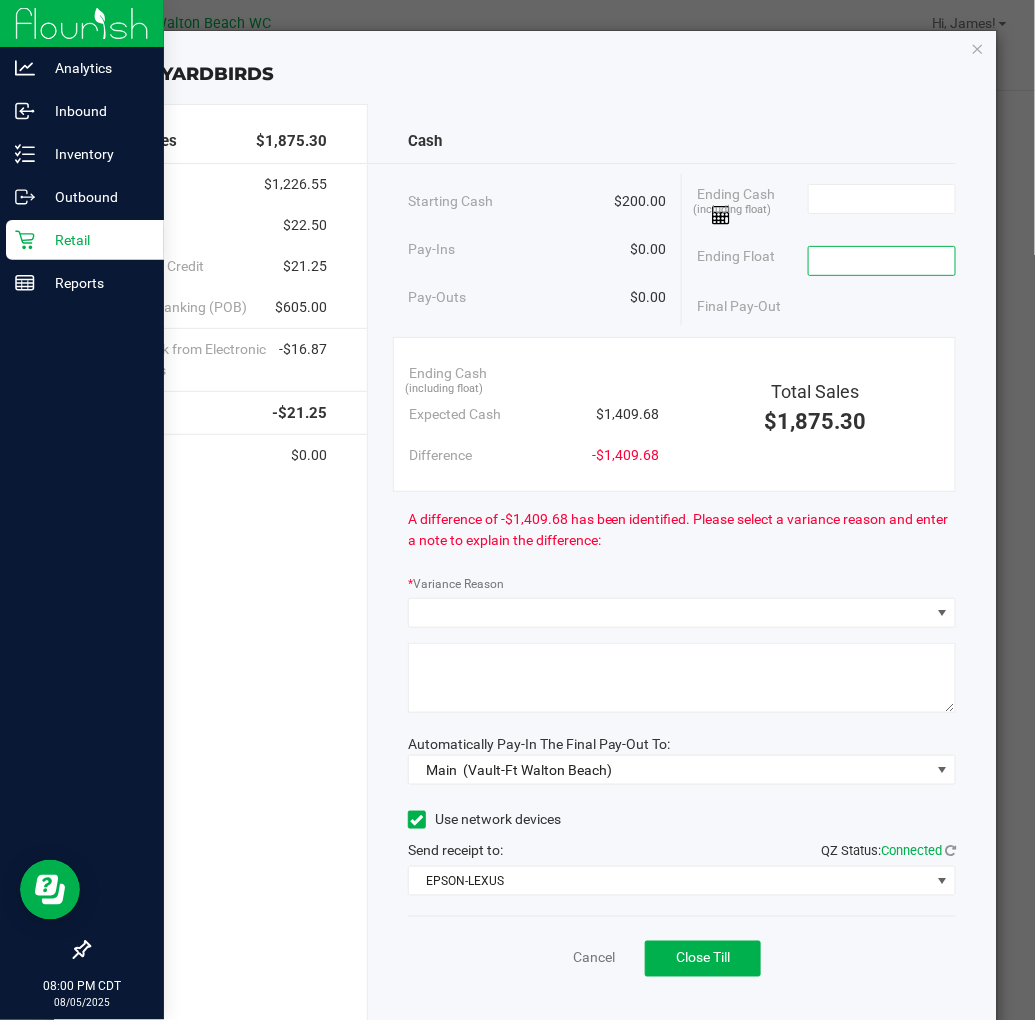 click at bounding box center [882, 261] 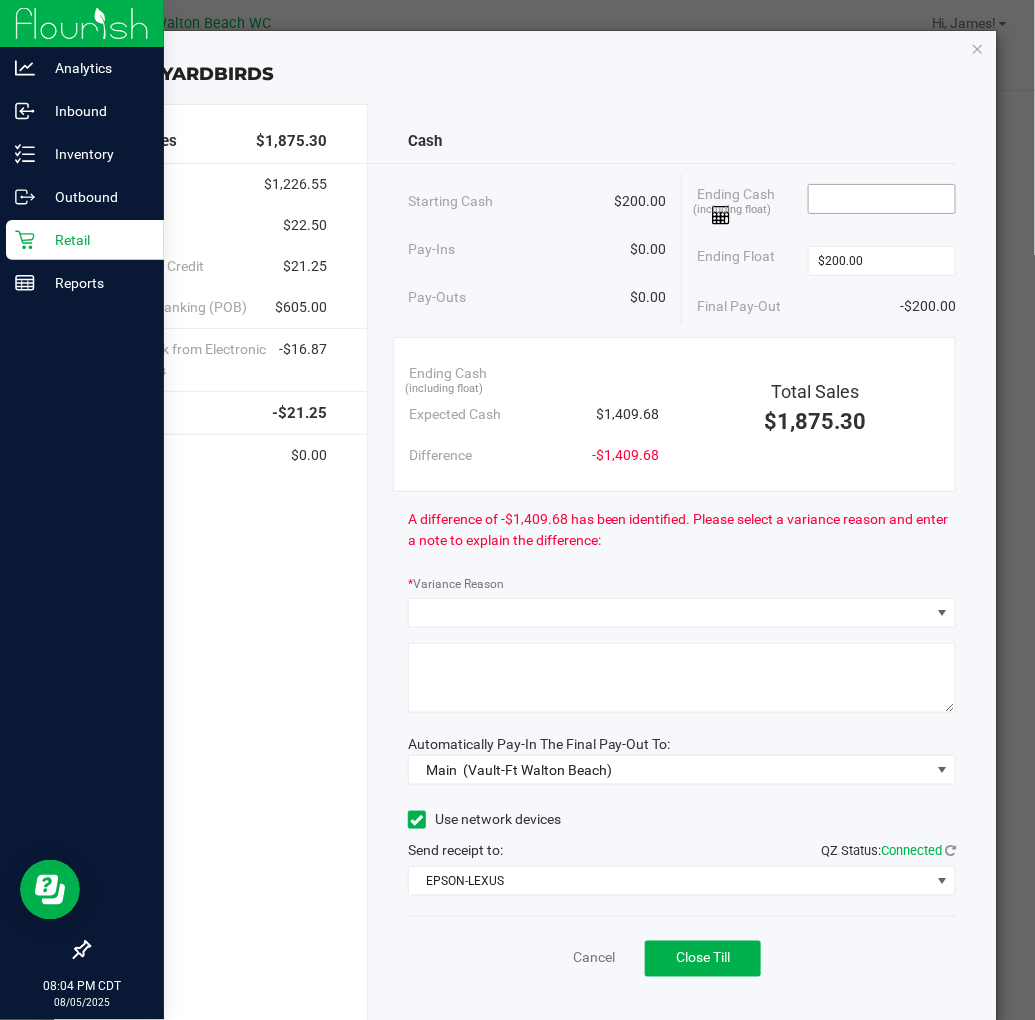 type on "$200.00" 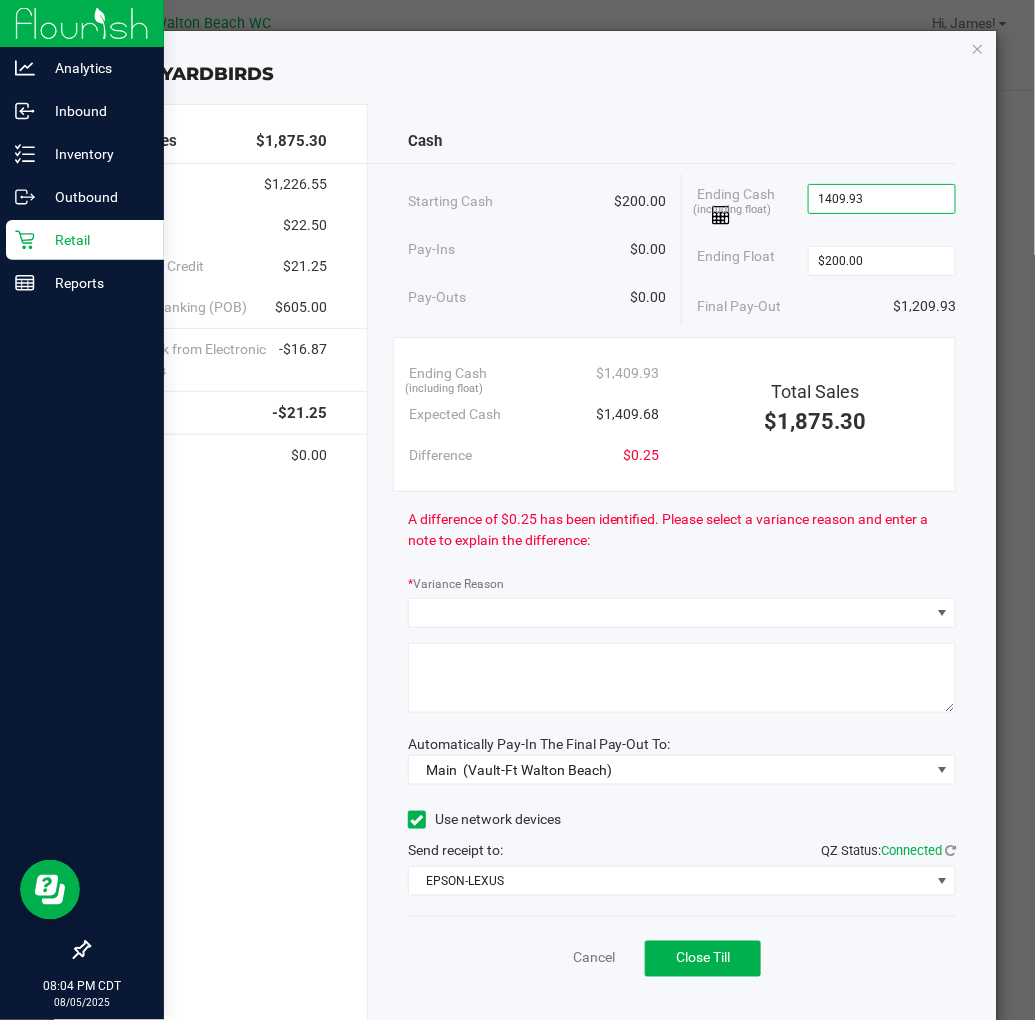 type on "$1,409.93" 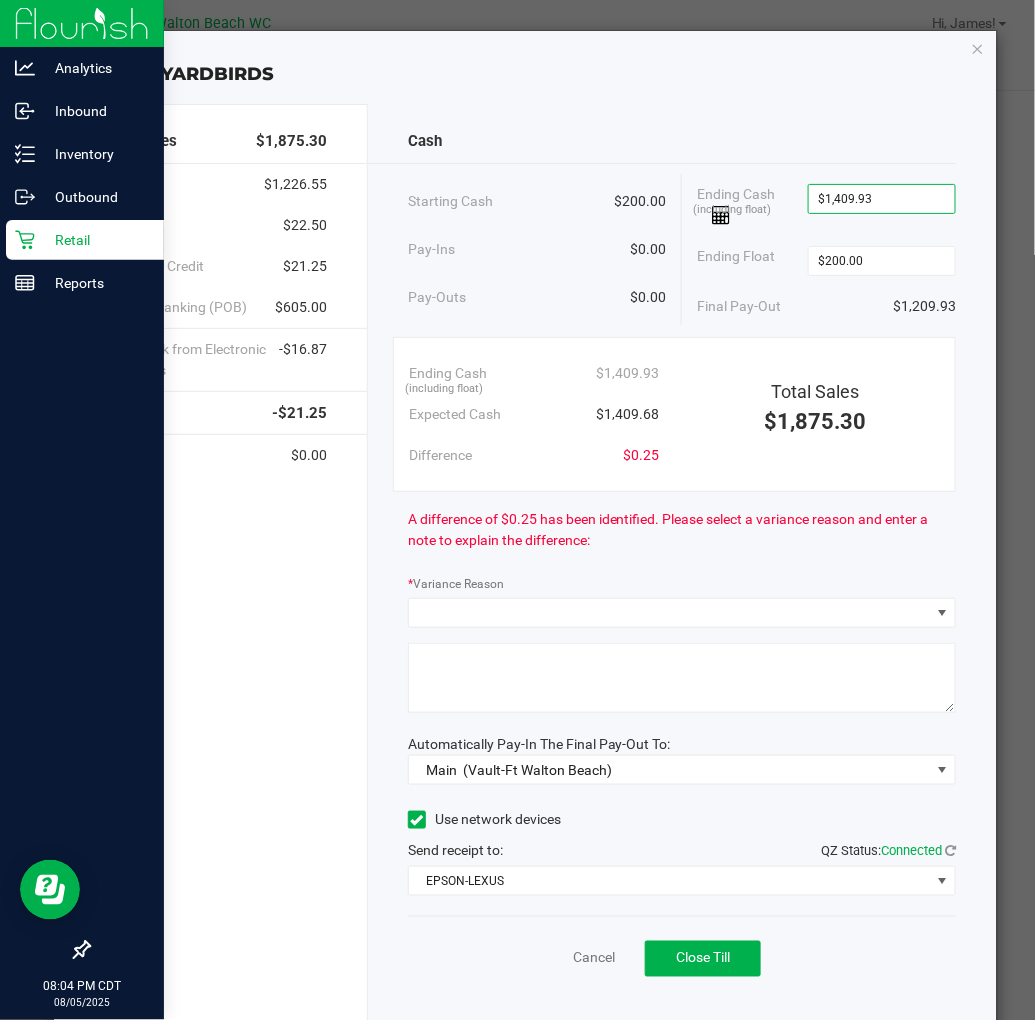 click on "Cash   Starting Cash   $200.00   Pay-Ins   $0.00   Pay-Outs   $0.00   Ending Cash  (including float) $1,409.93  Ending Float  $200.00  Final Pay-Out   $1,209.93   Ending Cash  (including float)  $1,409.93   Expected Cash   $1,409.68   Difference   $0.25   Total Sales   $1,875.30   A difference of $0.25 has been identified. Please select a variance reason and enter a note to explain the difference:  *  Variance Reason                Automatically Pay-In The Final Pay-Out To:  Main    (Vault-Ft Walton Beach)  Use network devices   Send receipt to:   QZ Status:   Connected  EPSON-LEXUS  Cancel   Close Till" 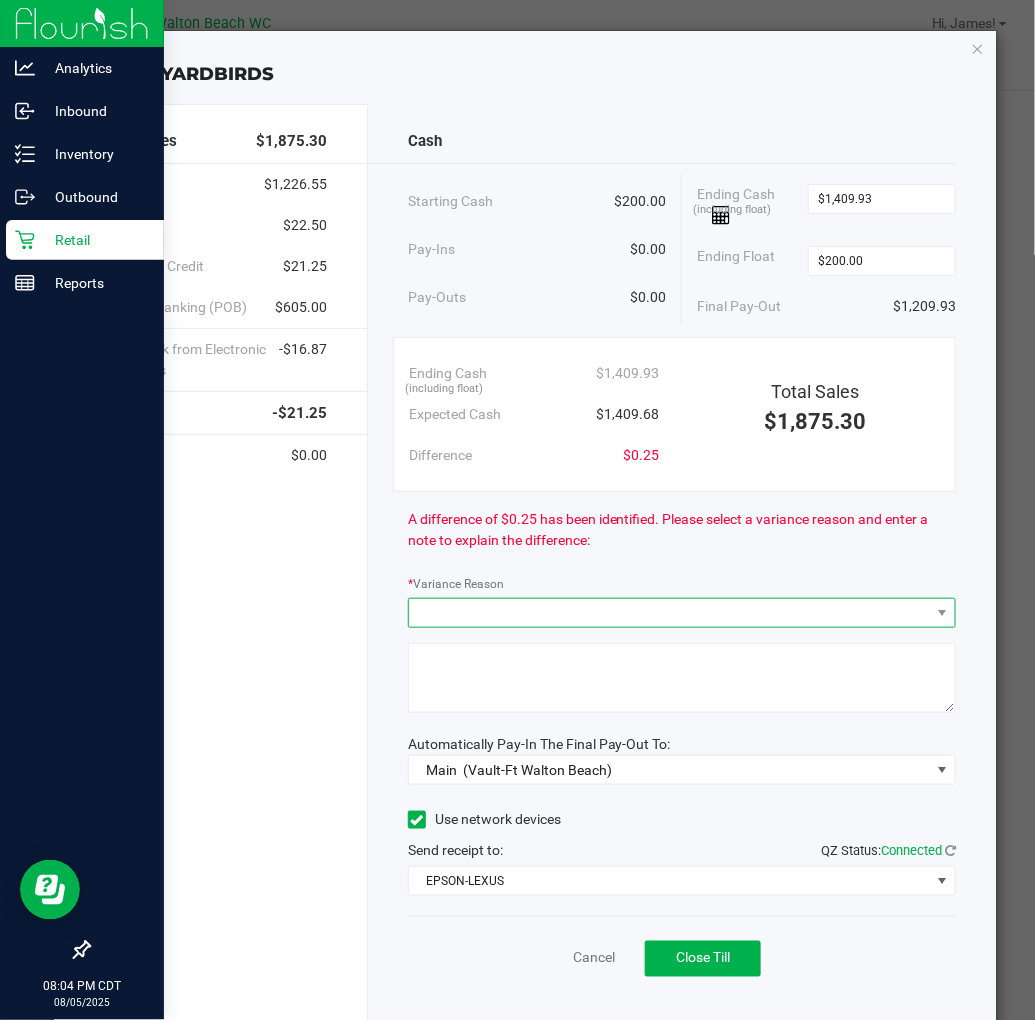 click at bounding box center [670, 613] 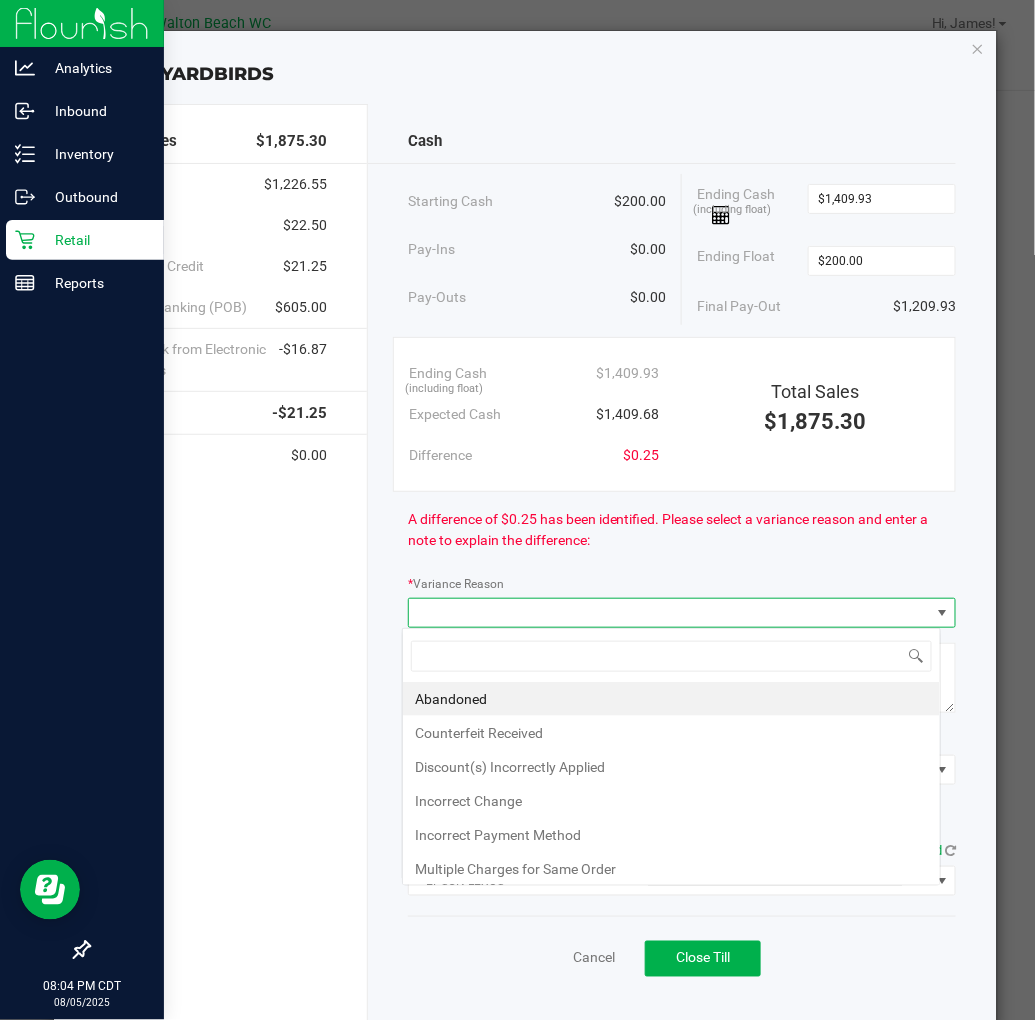 scroll, scrollTop: 99970, scrollLeft: 99461, axis: both 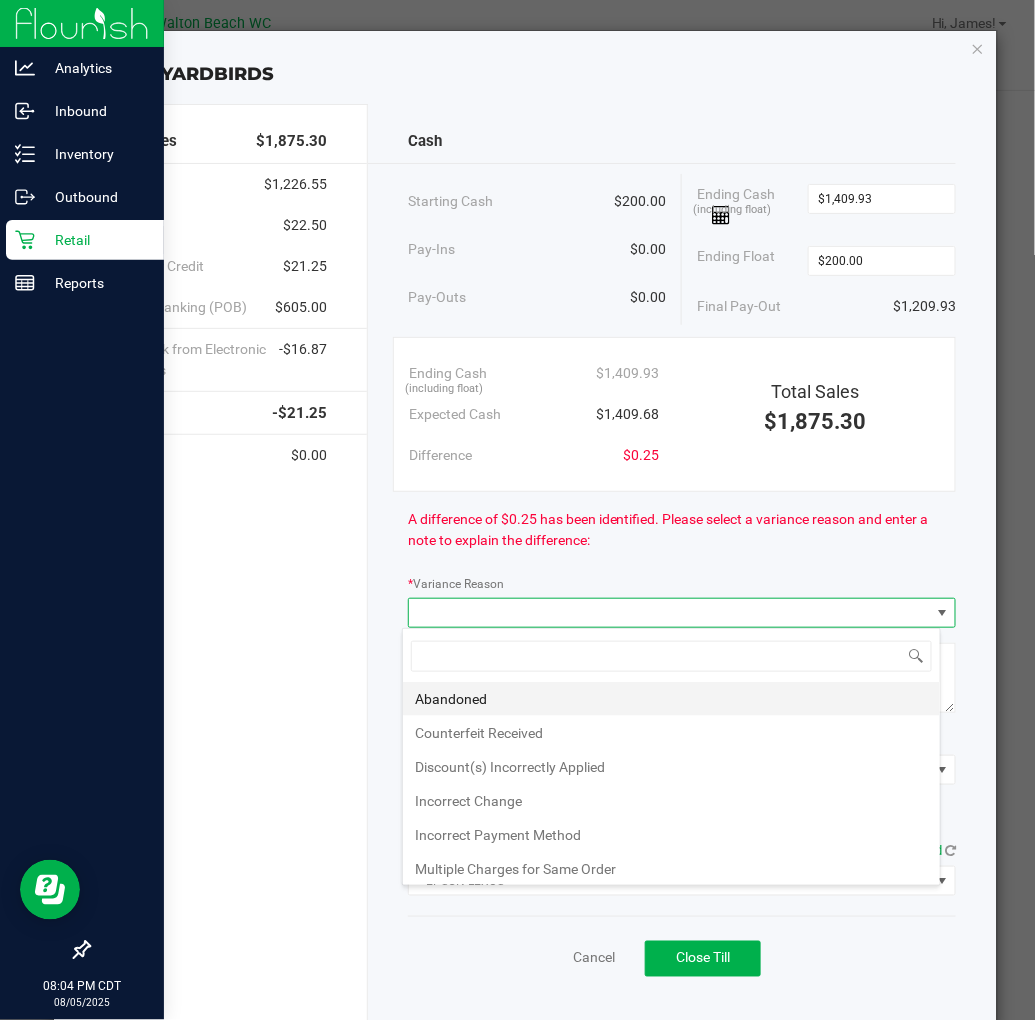 click on "Abandoned" at bounding box center (671, 699) 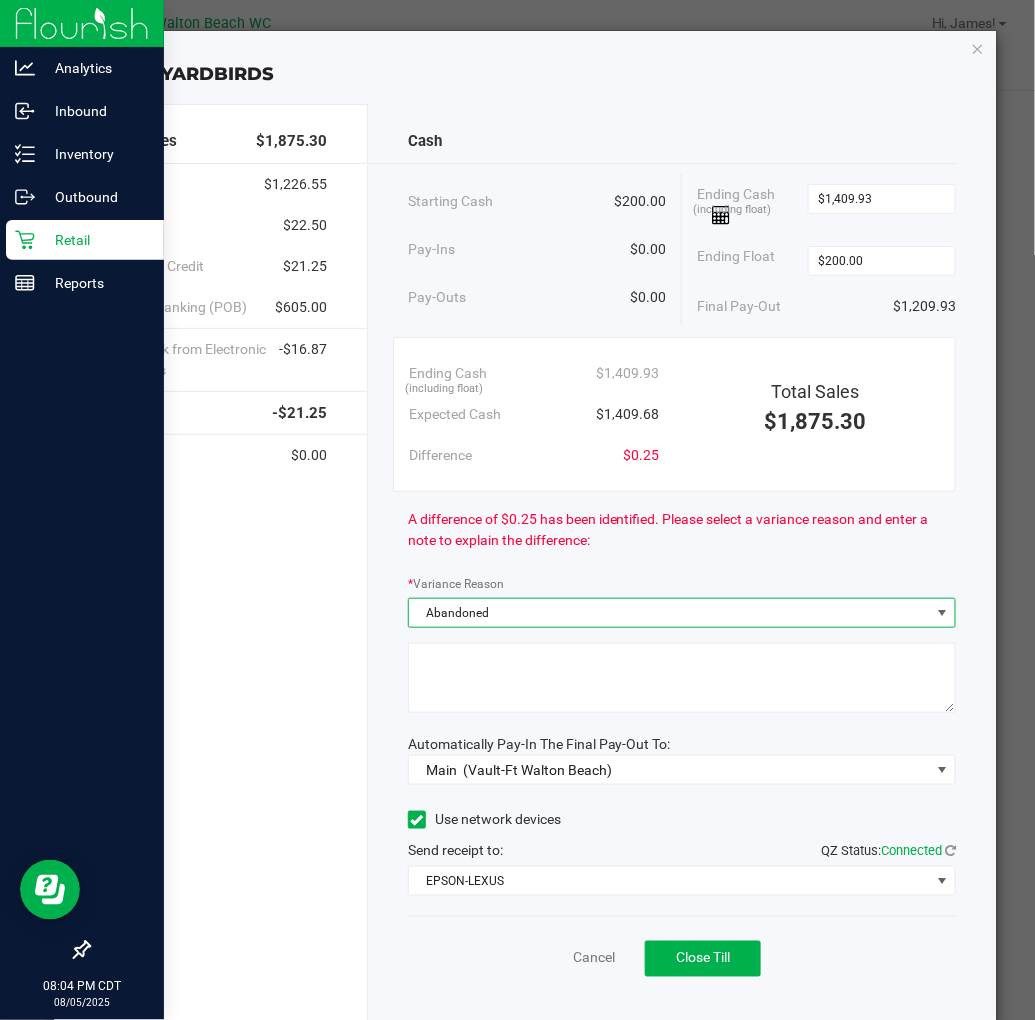 click 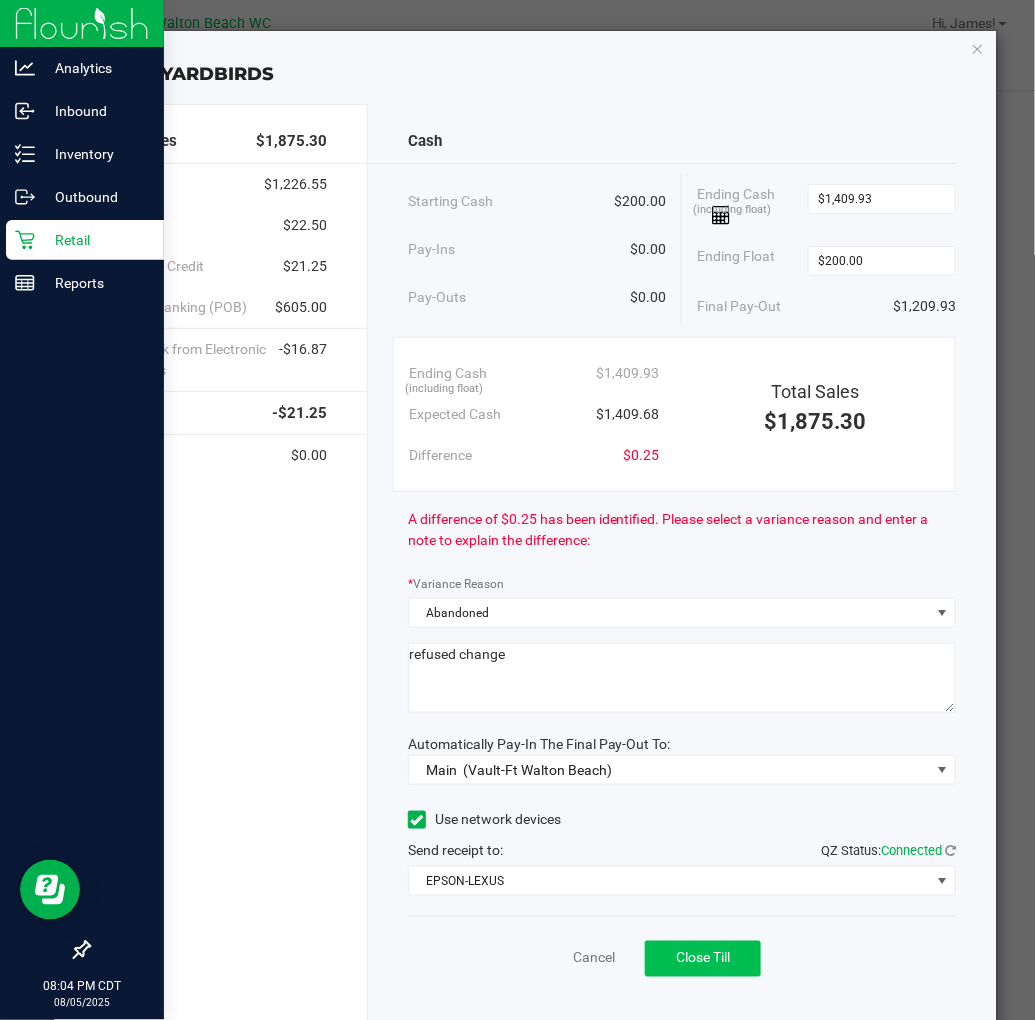 type on "refused change" 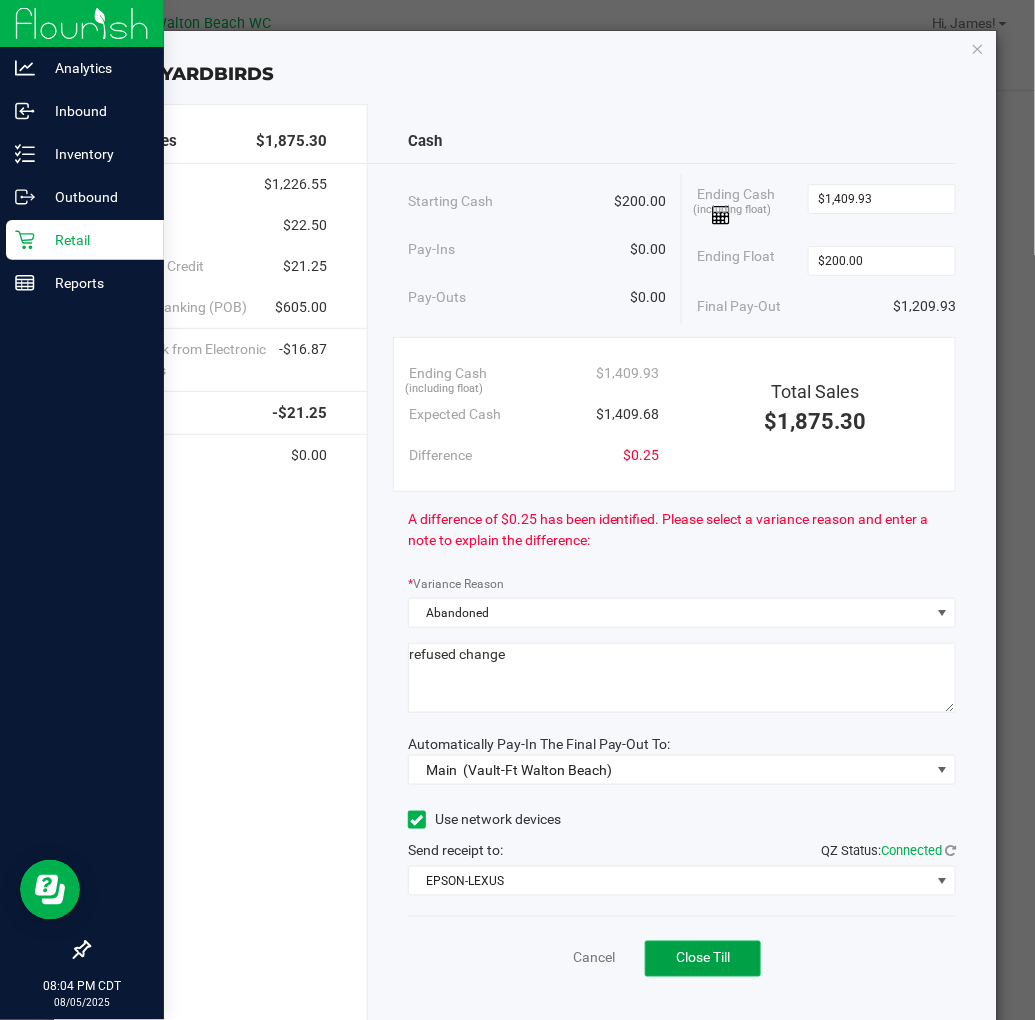 click on "Close Till" 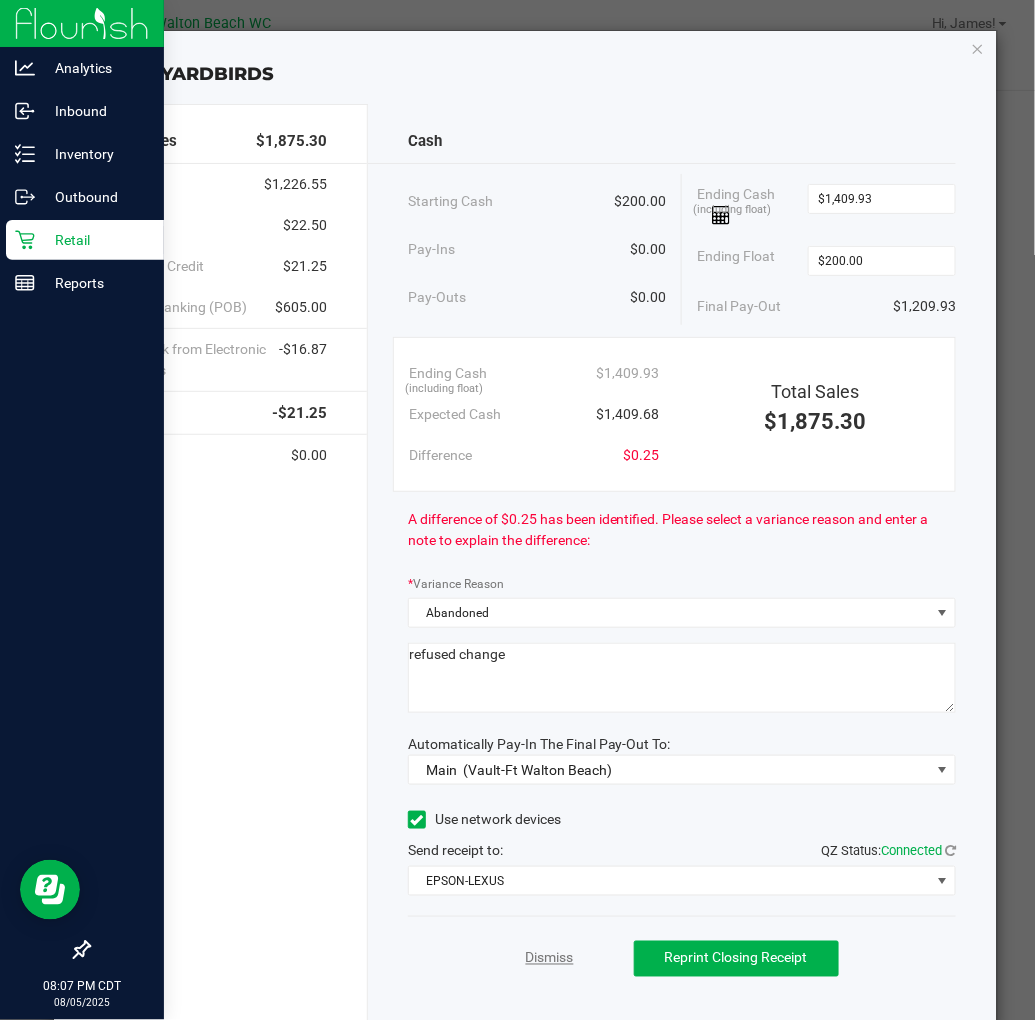 click on "Dismiss" 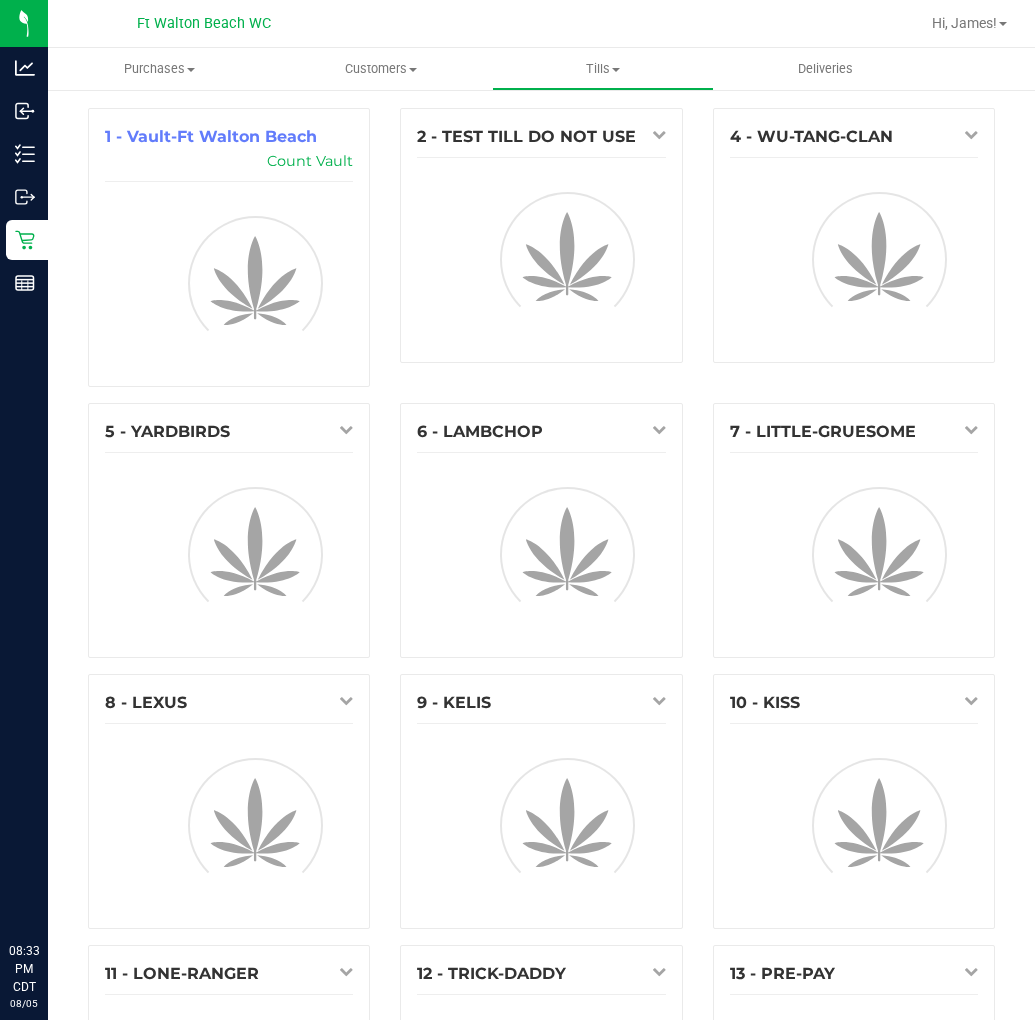 scroll, scrollTop: 0, scrollLeft: 0, axis: both 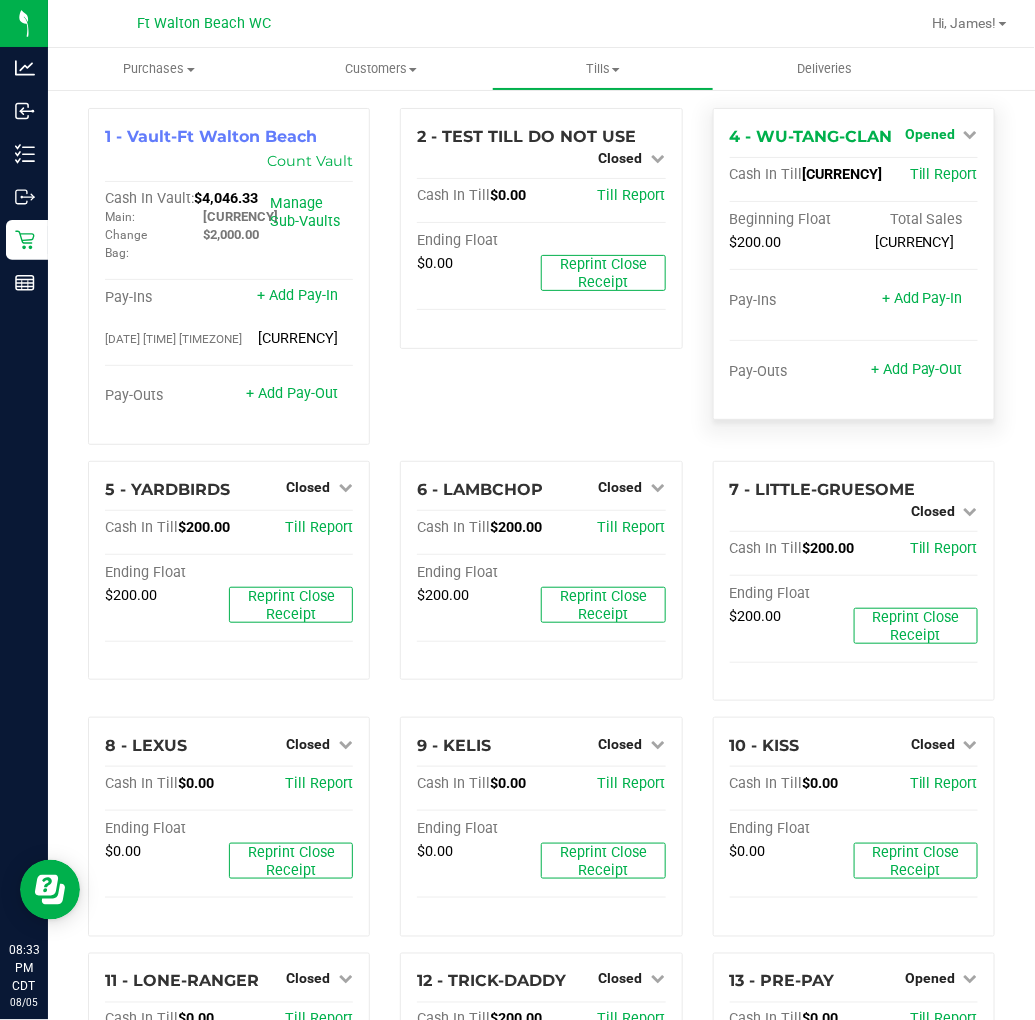 click on "Opened" at bounding box center [930, 134] 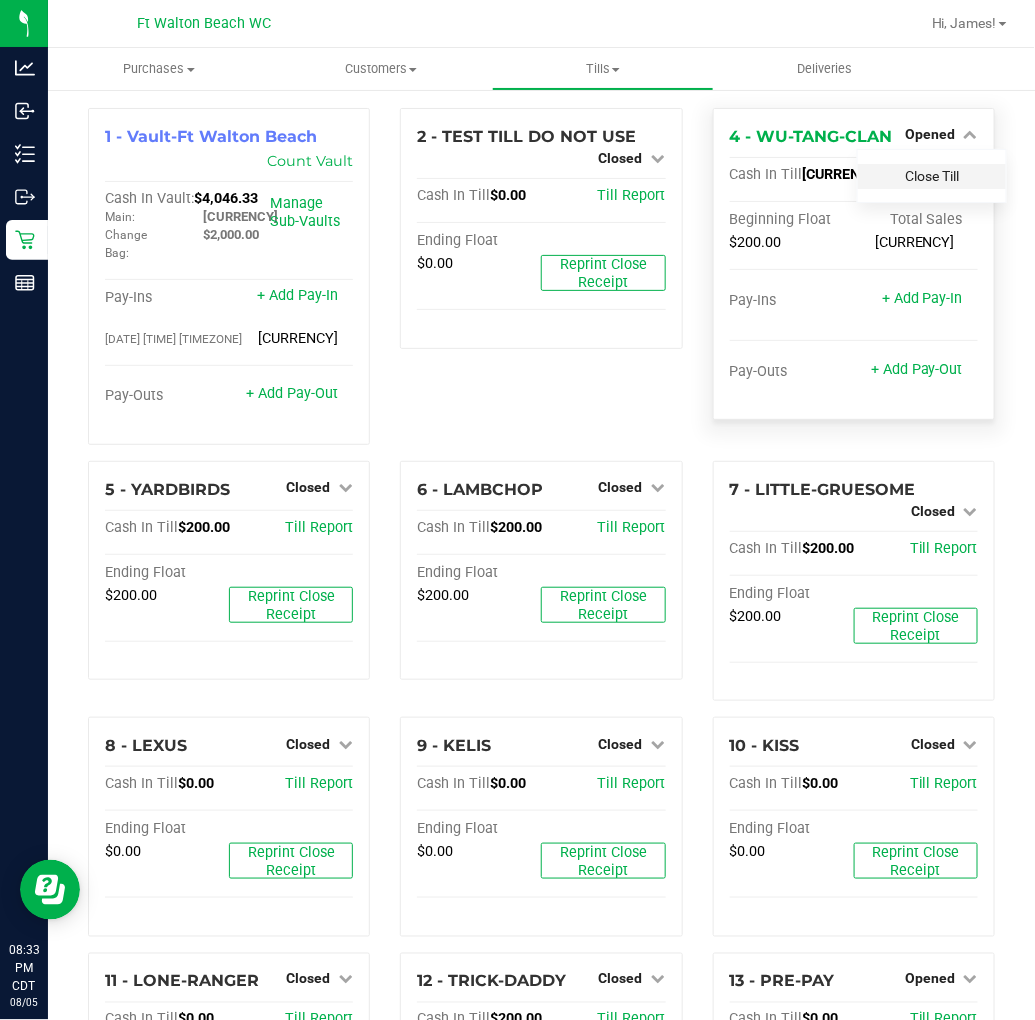 click on "Close Till" at bounding box center (932, 176) 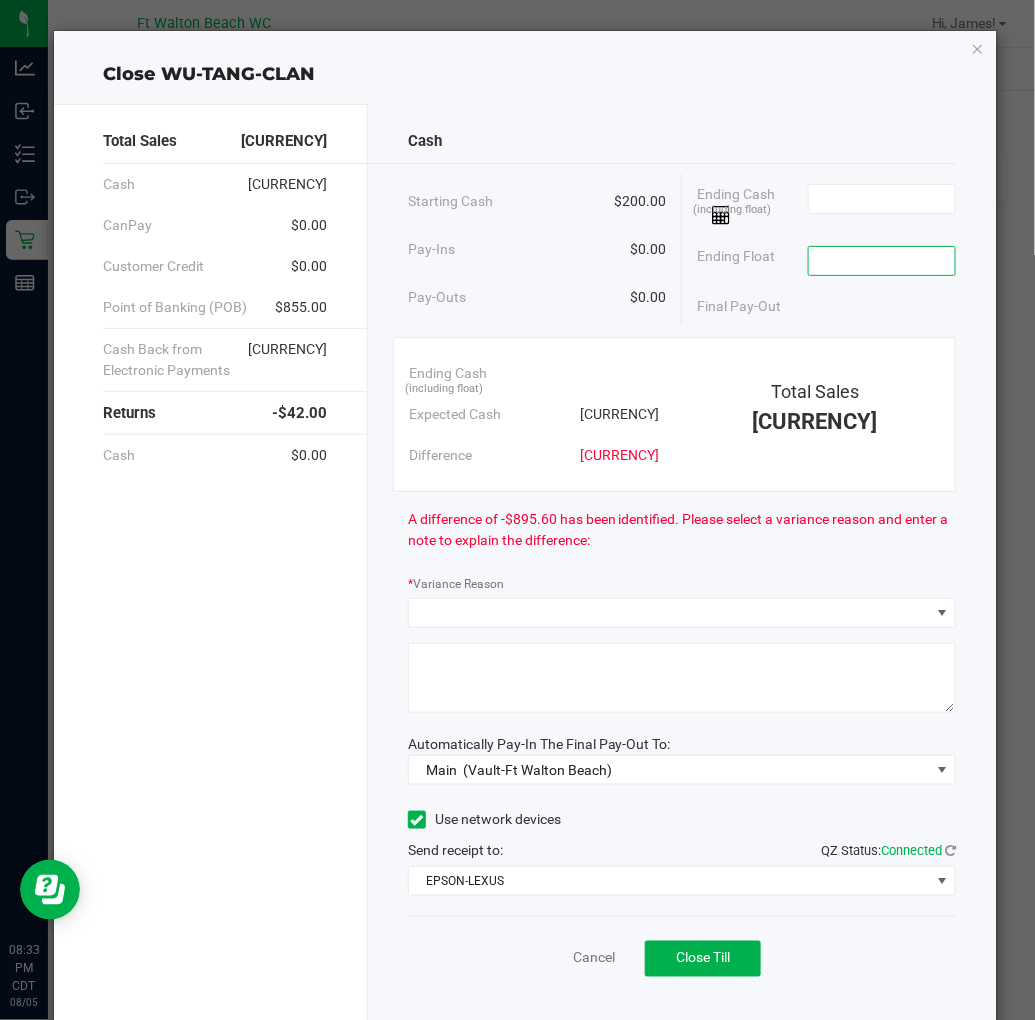 click at bounding box center [882, 261] 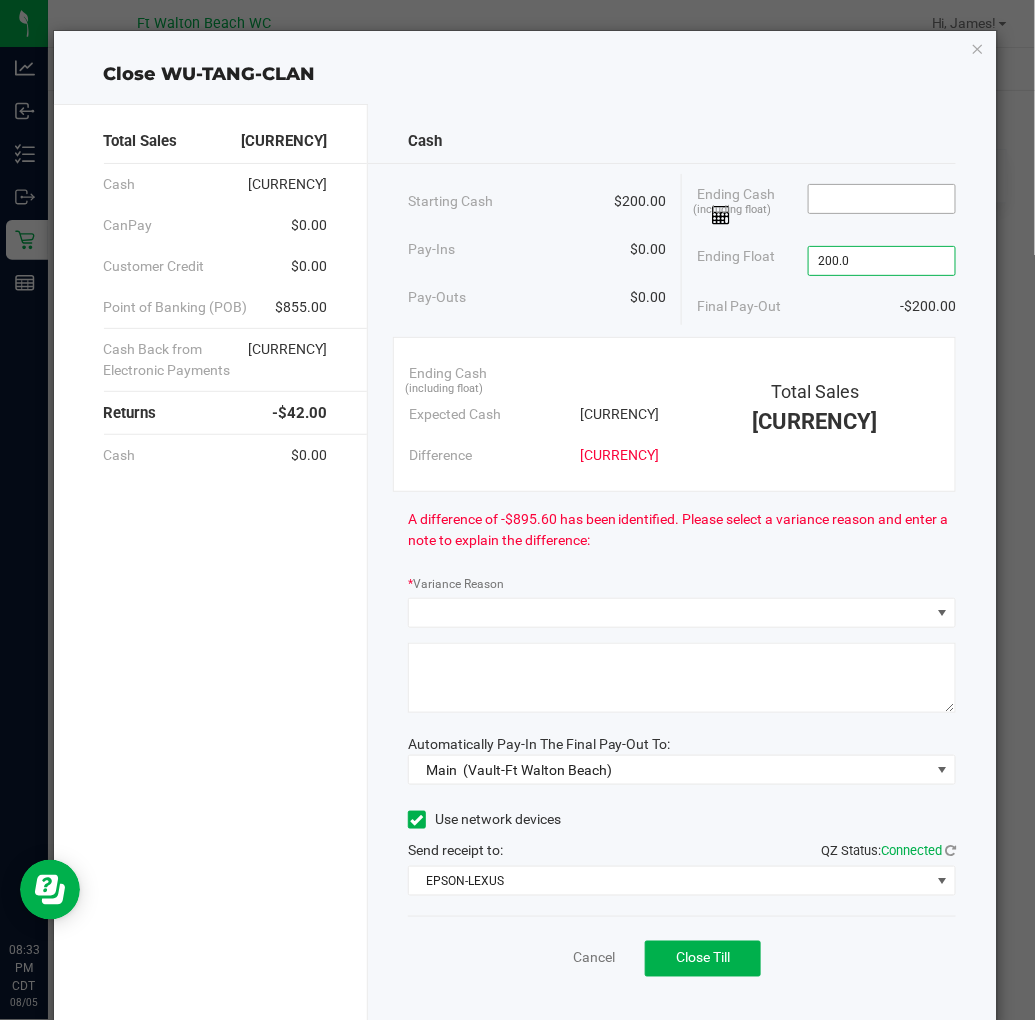 type on "$200.00" 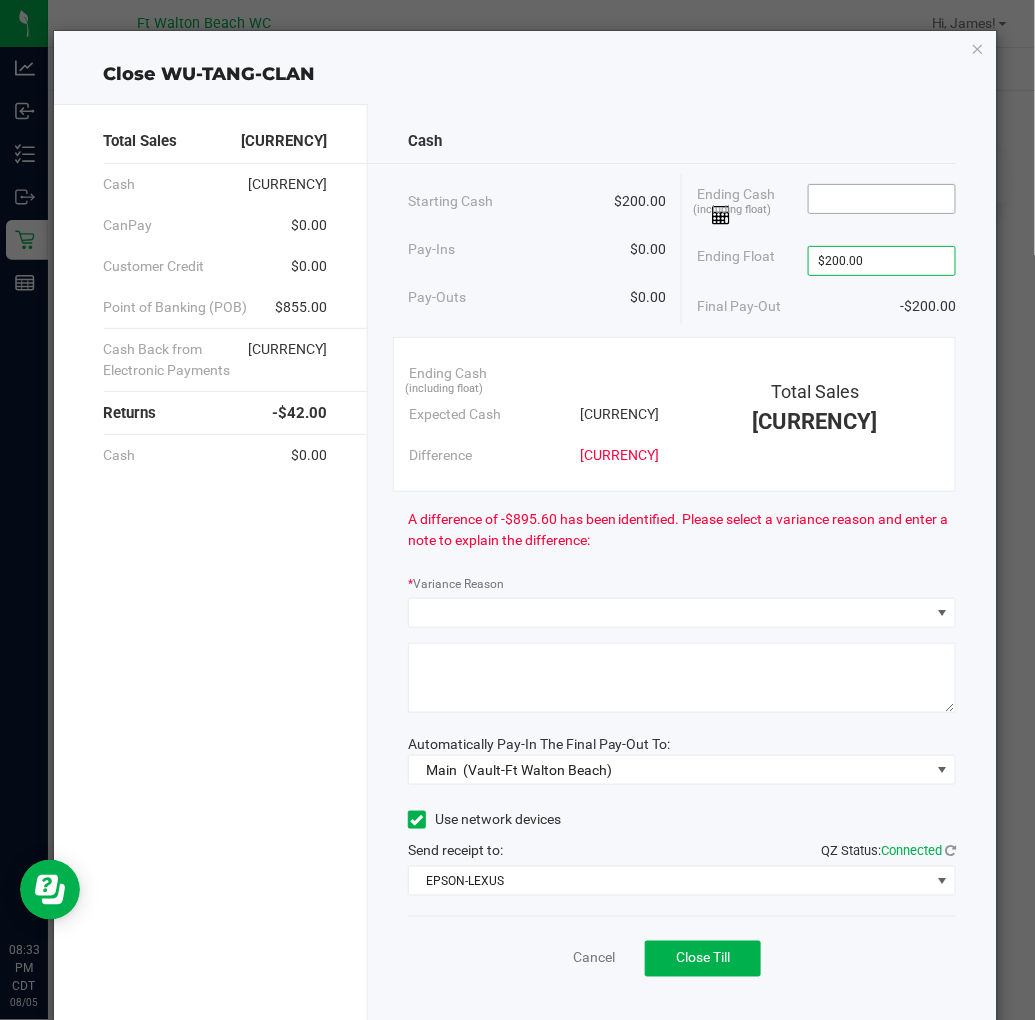 click at bounding box center (882, 199) 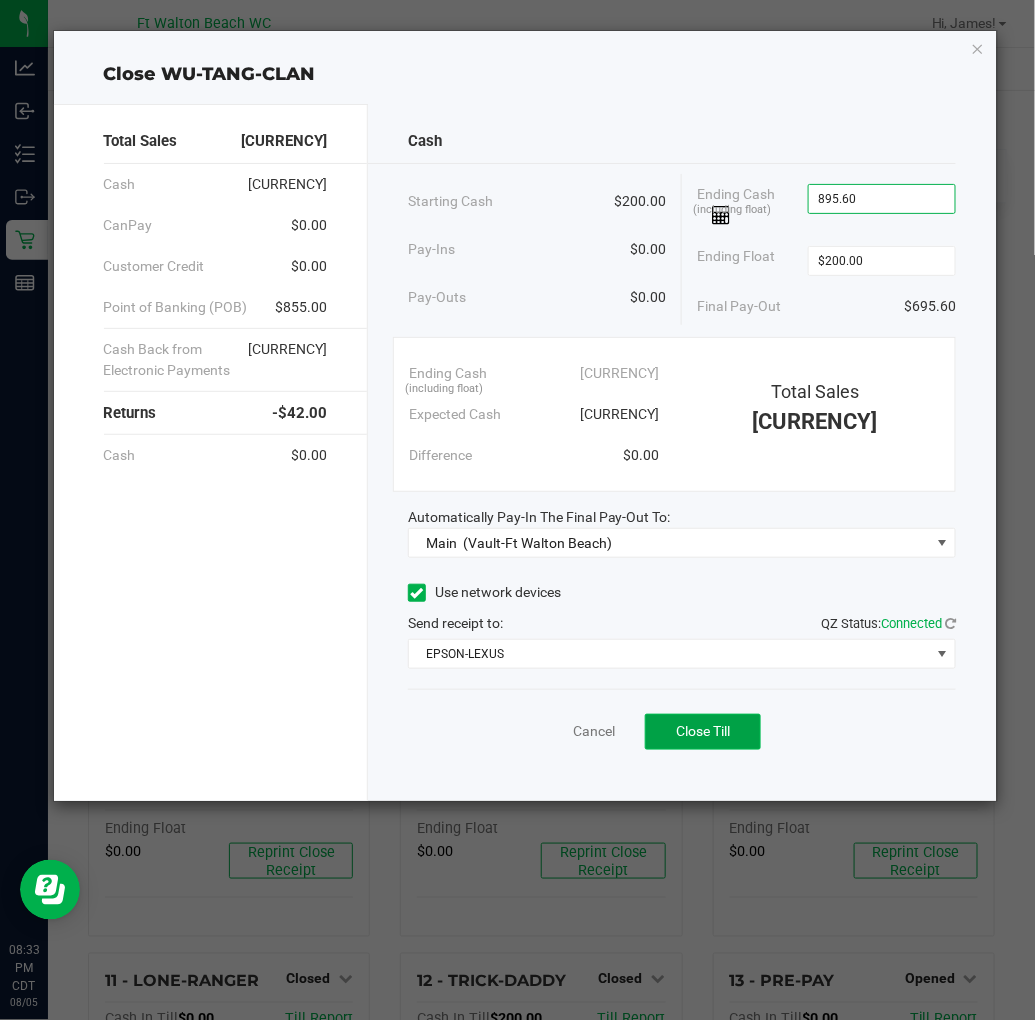 type on "[CURRENCY]" 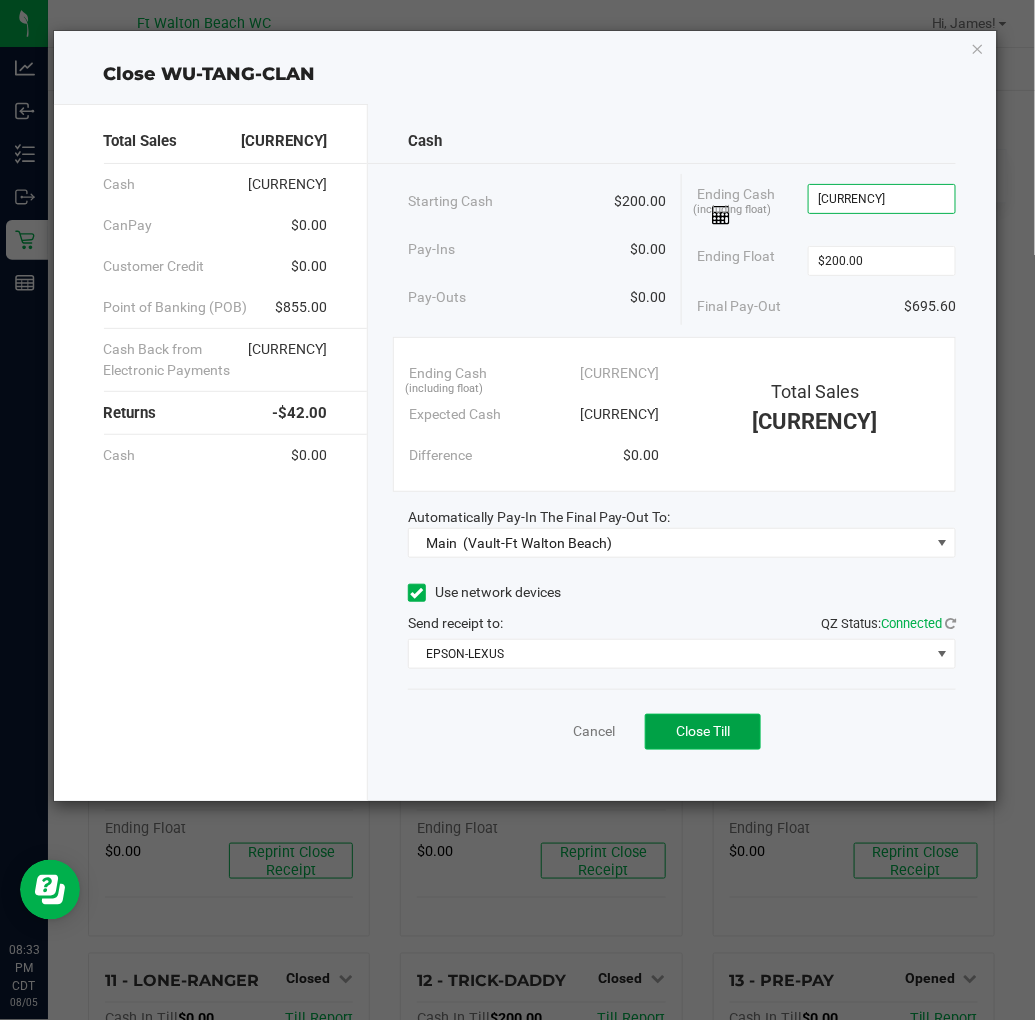 click on "Close Till" 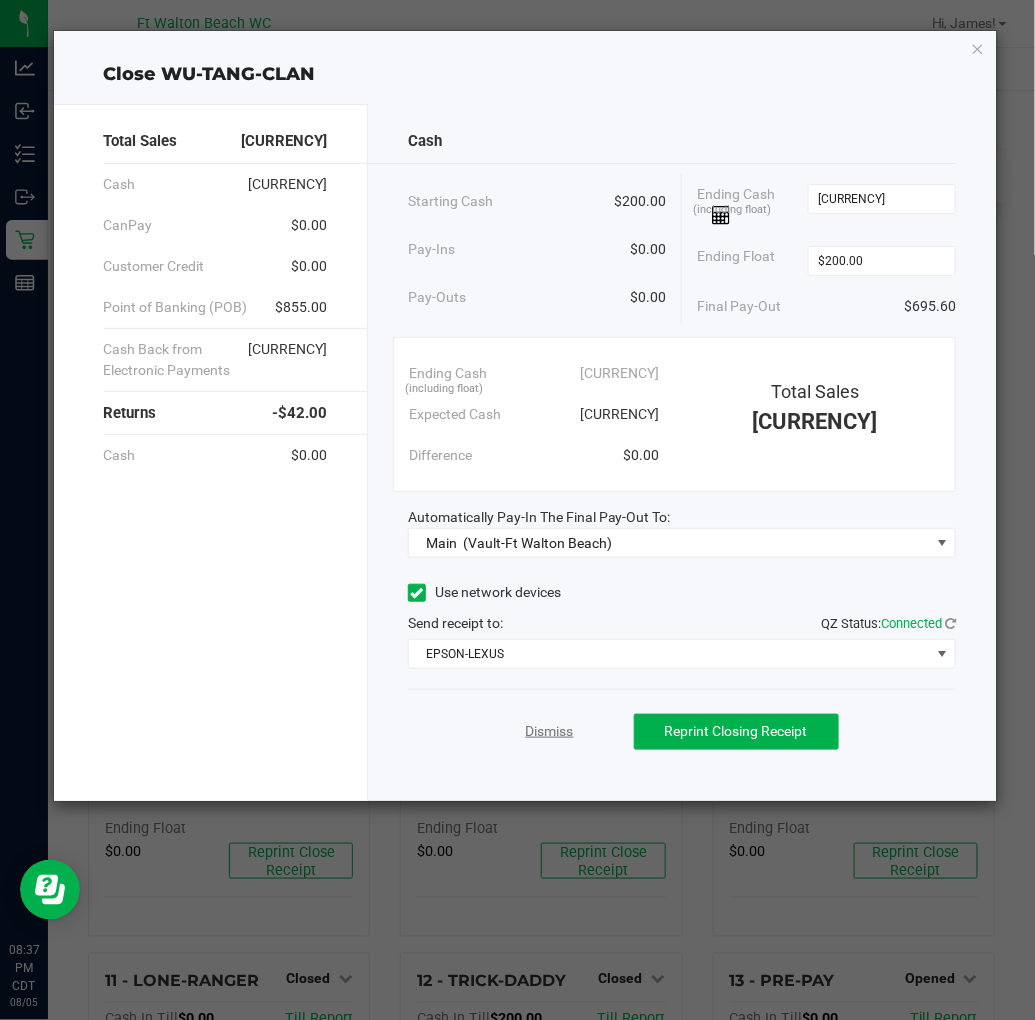 click on "Dismiss" 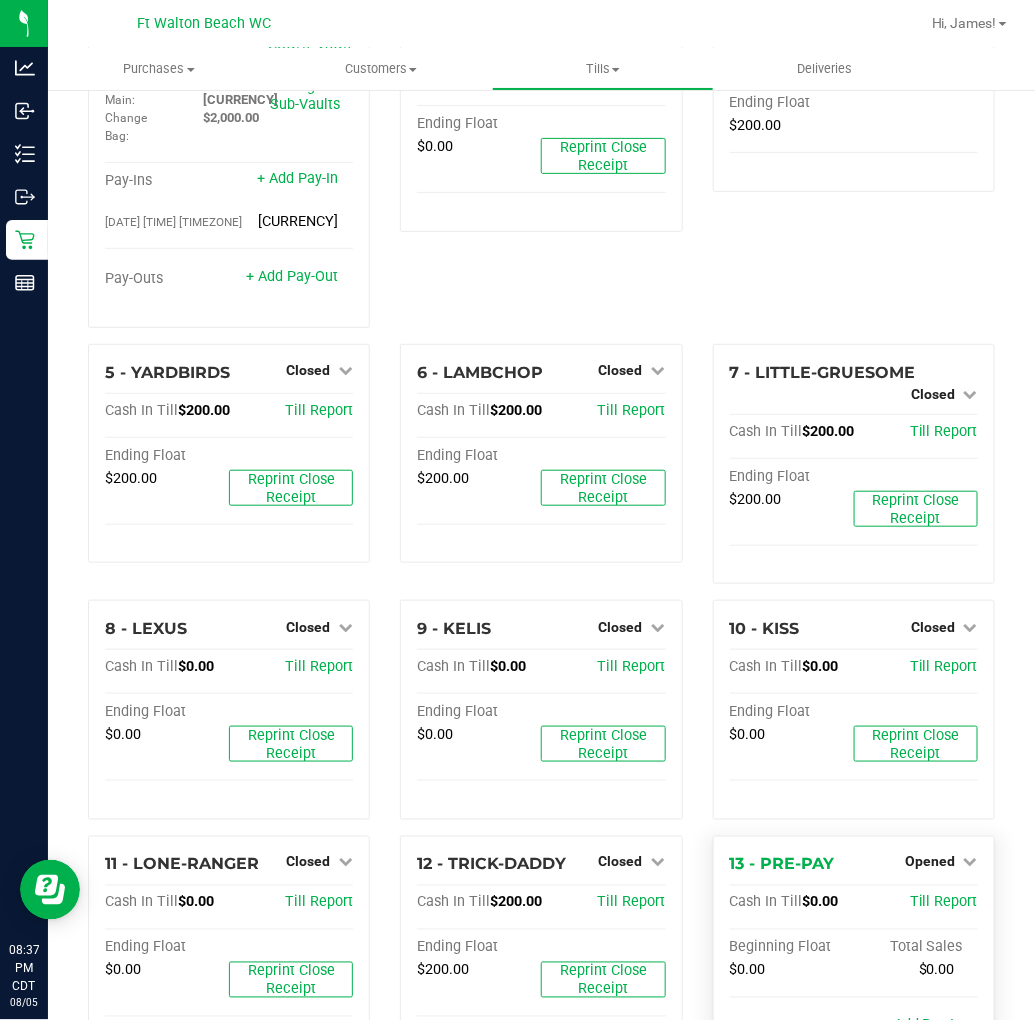 scroll, scrollTop: 444, scrollLeft: 0, axis: vertical 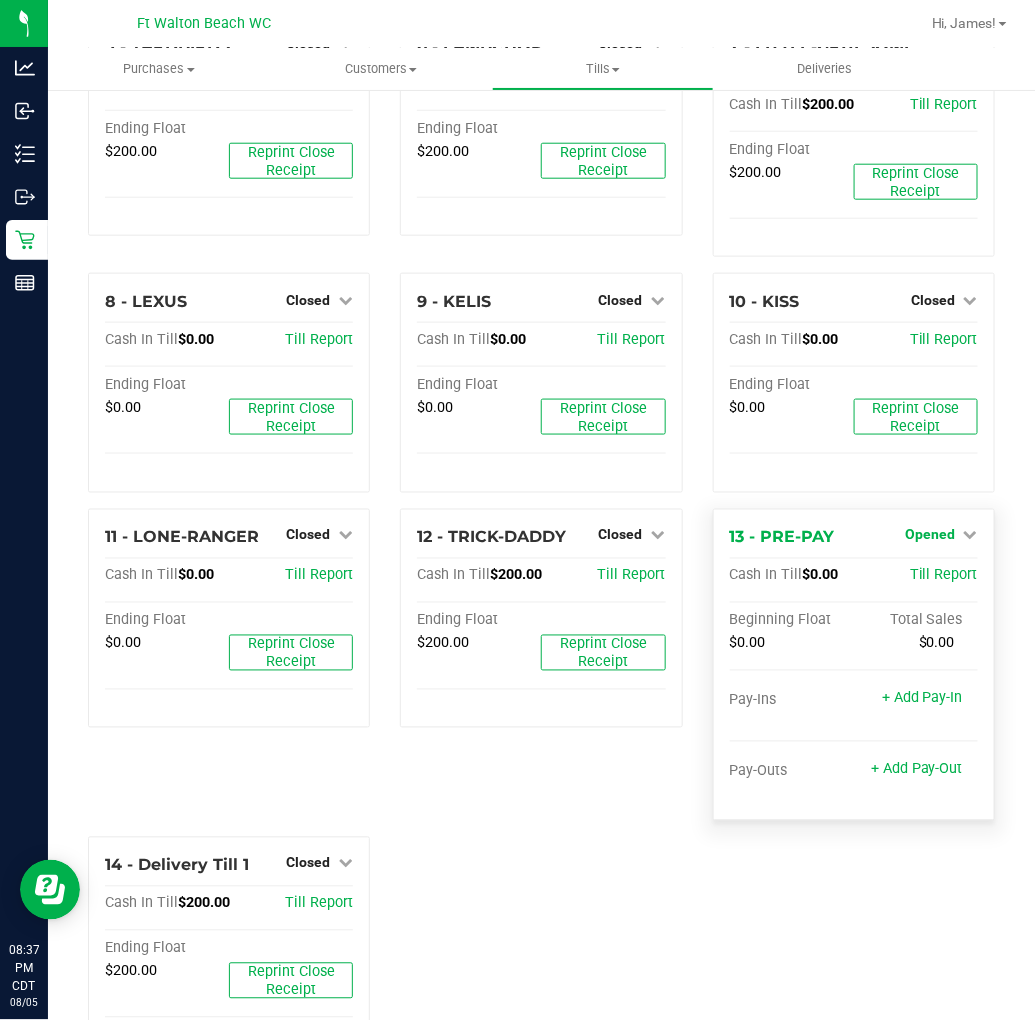 click on "Opened" at bounding box center [930, 535] 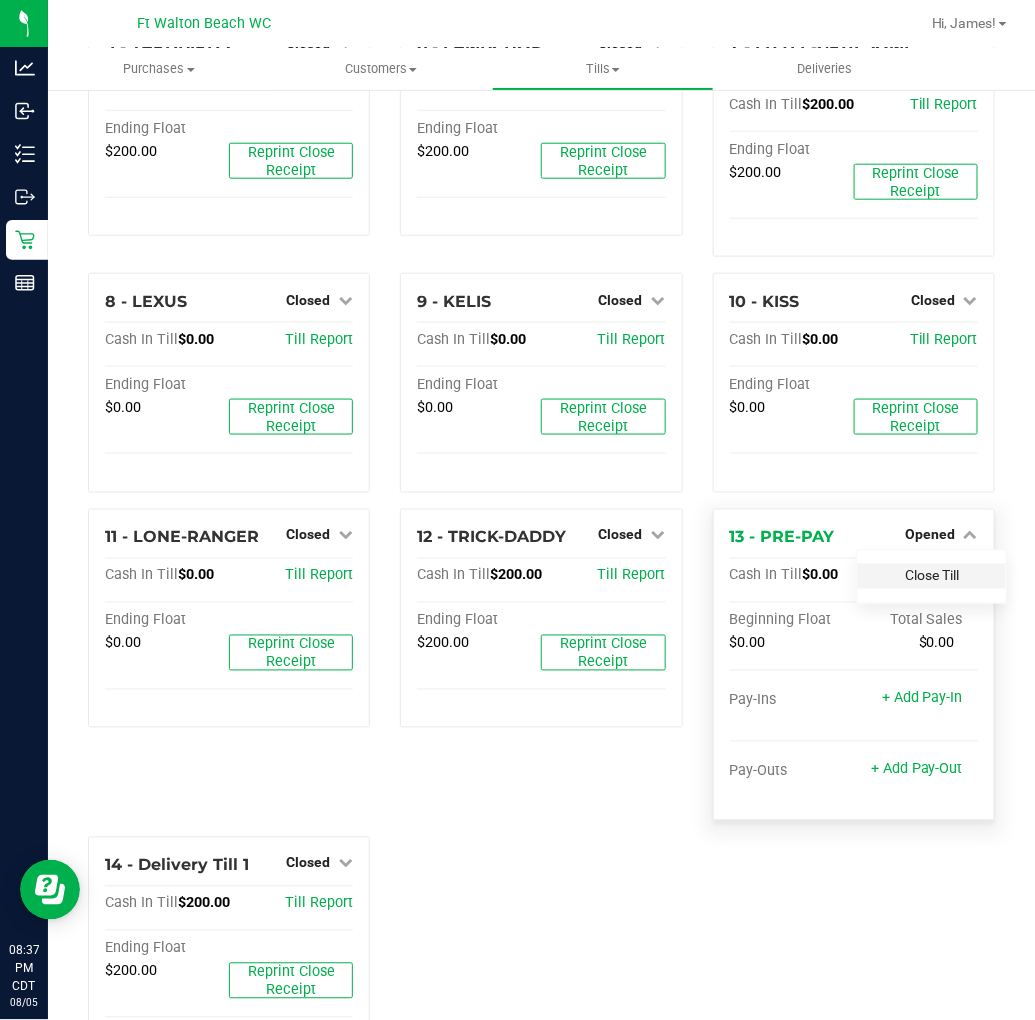 click on "Close Till" at bounding box center [932, 576] 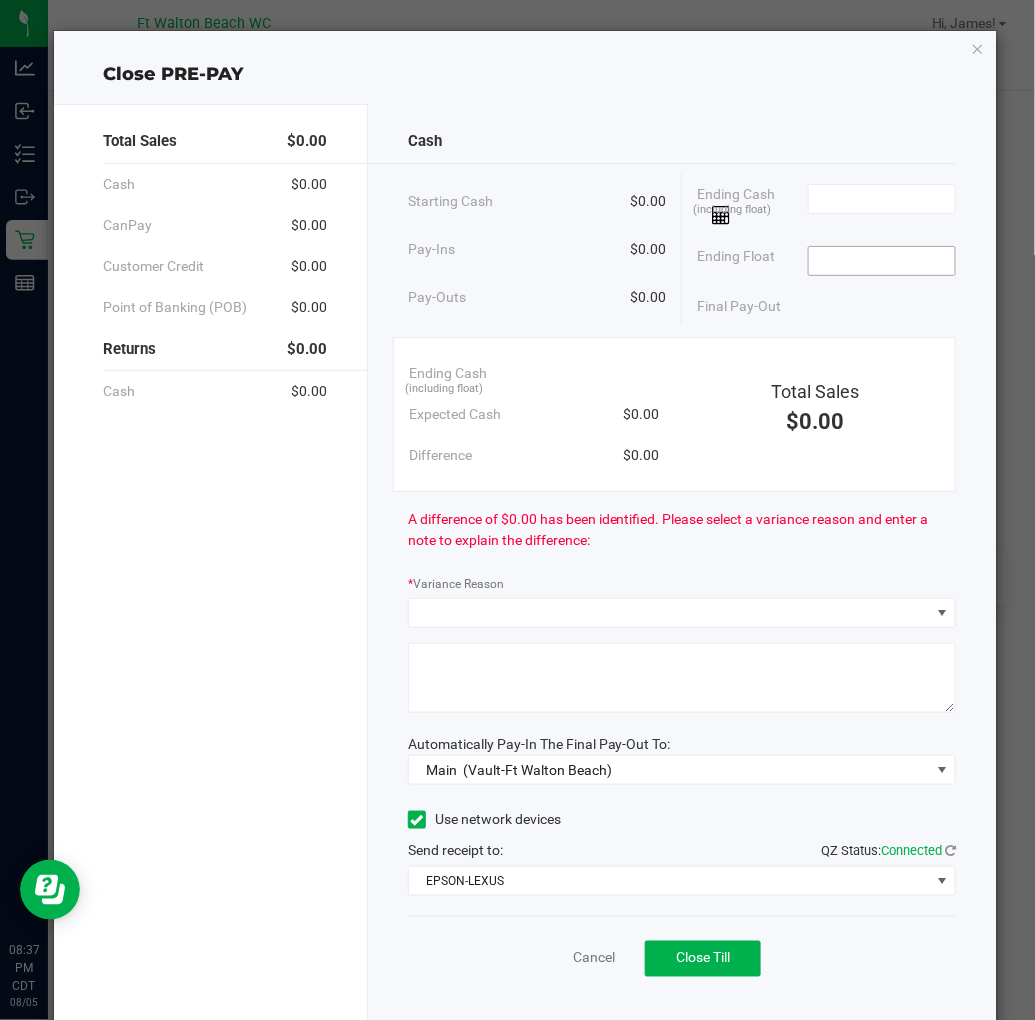 click at bounding box center (882, 261) 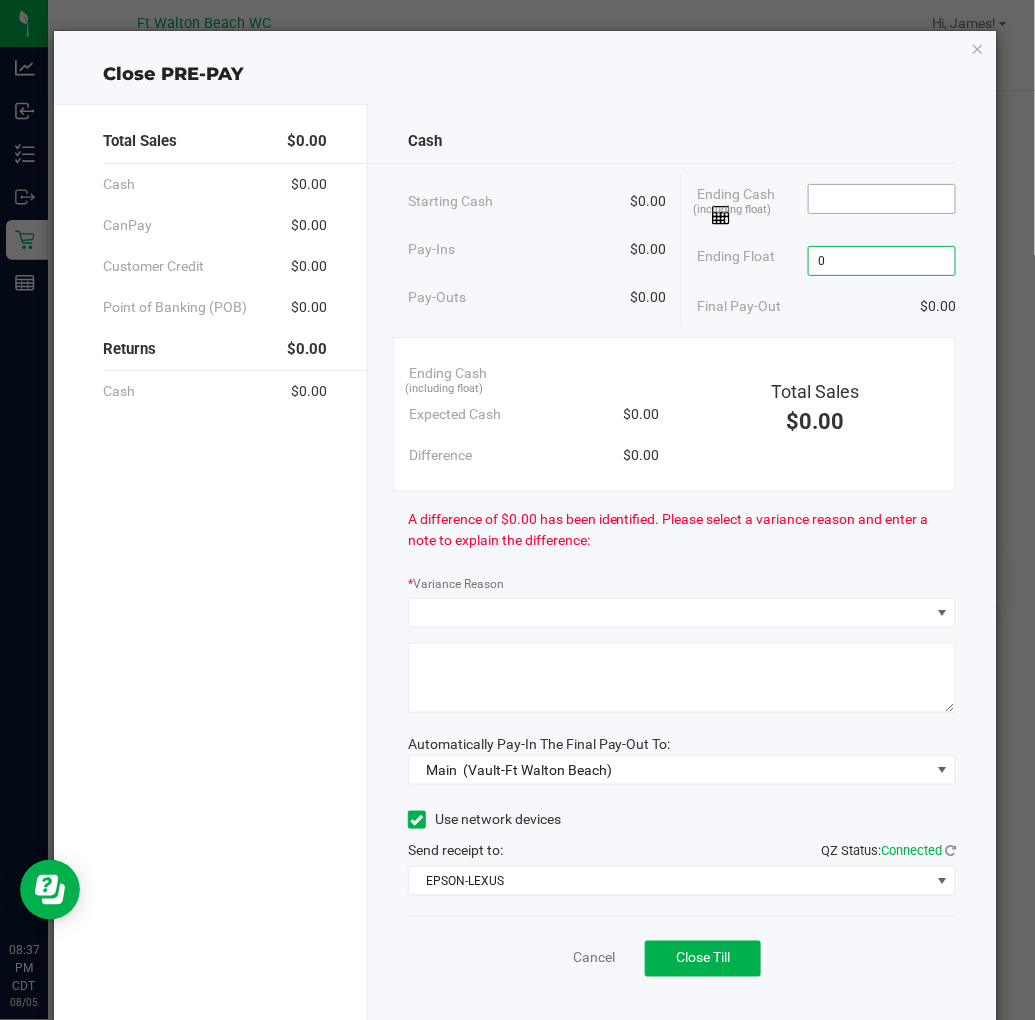type on "$0.00" 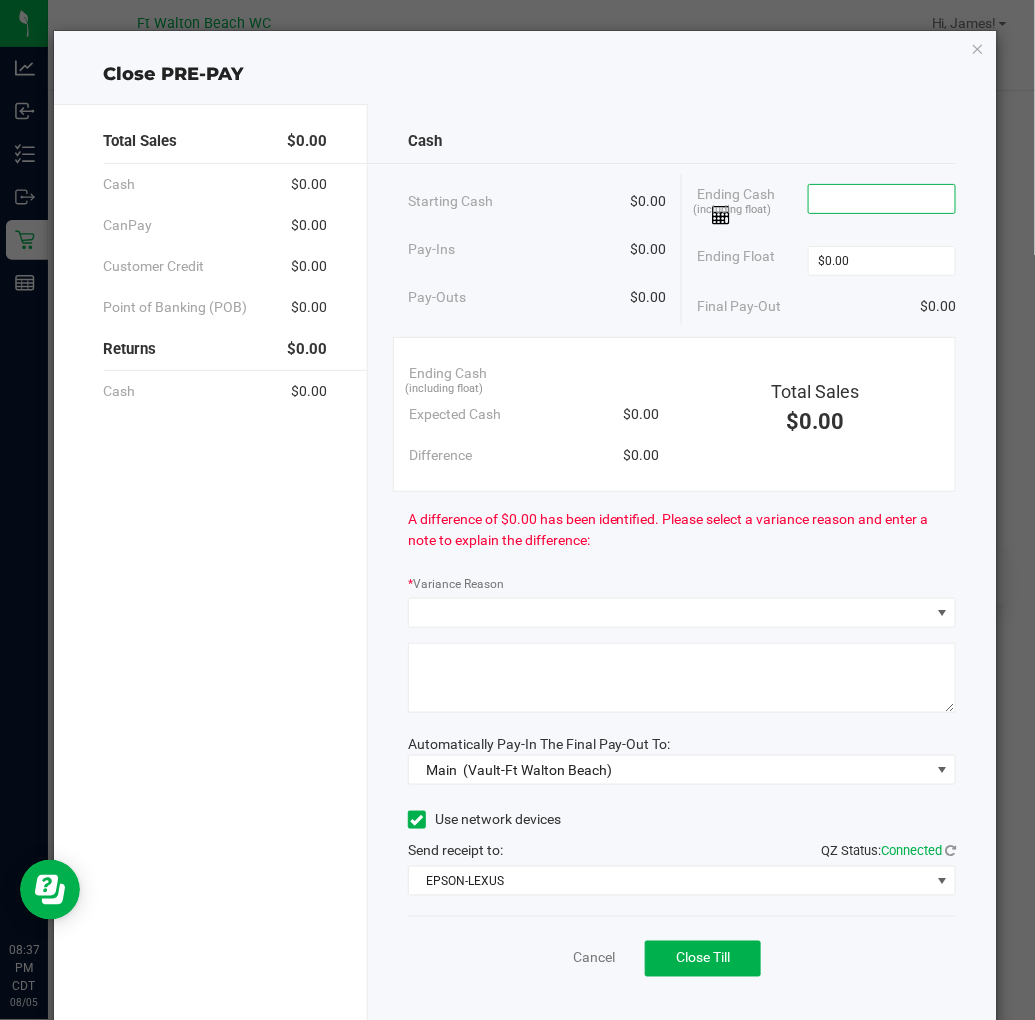 click at bounding box center (882, 199) 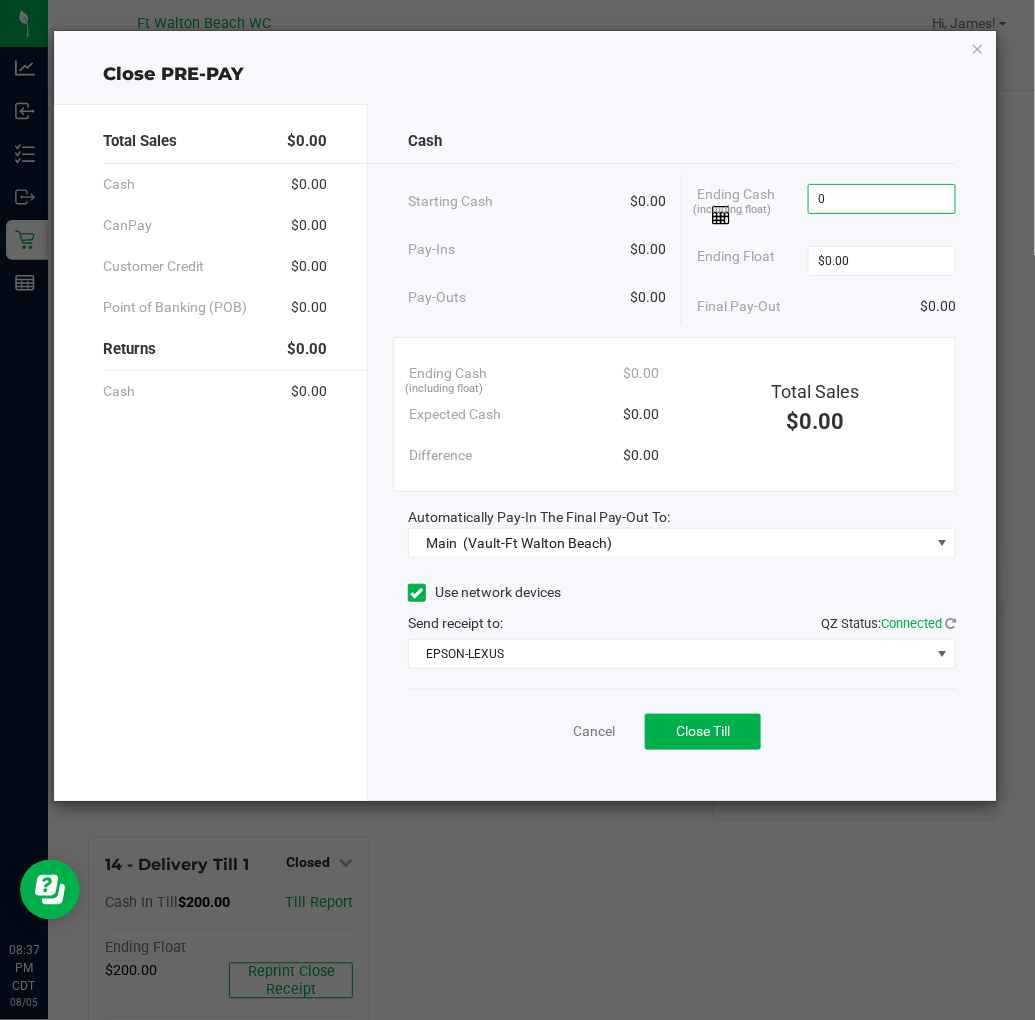type on "$0.00" 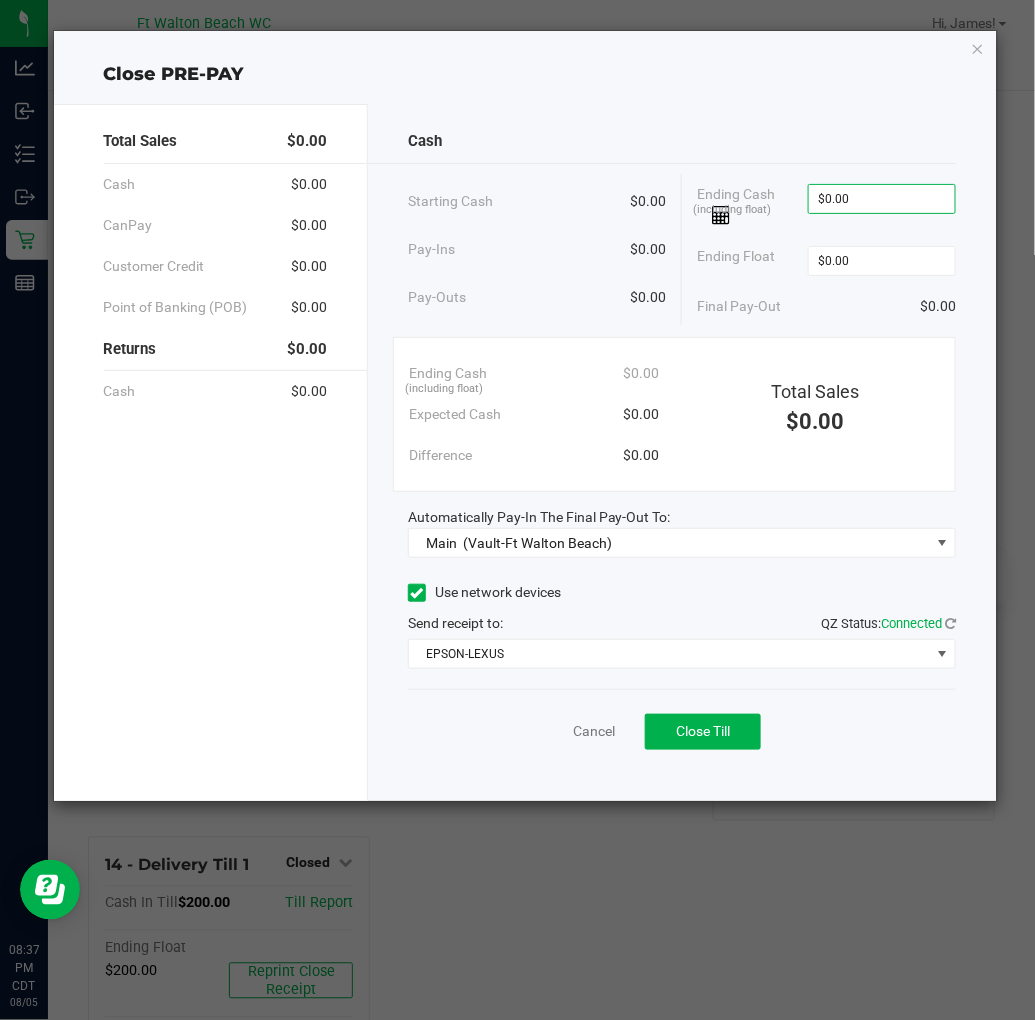 click on "Cash" 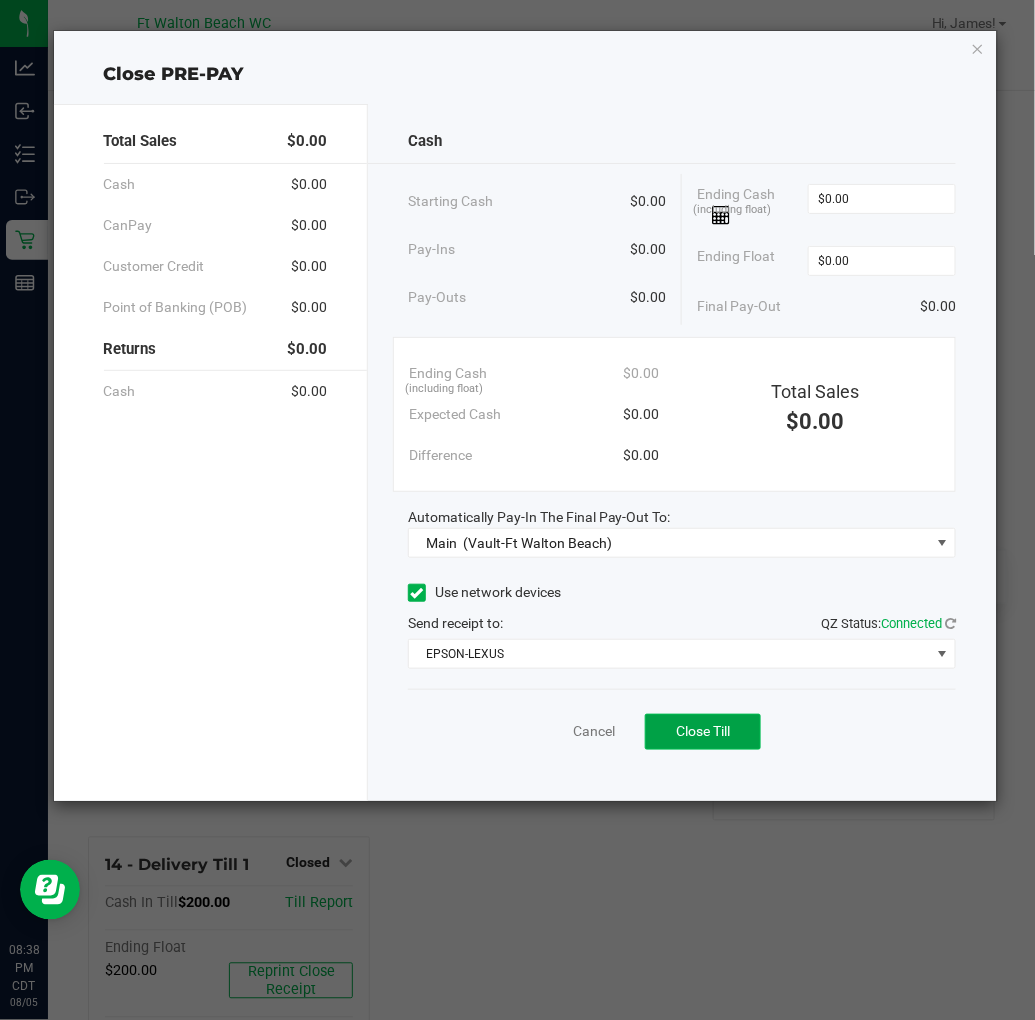 click on "Close Till" 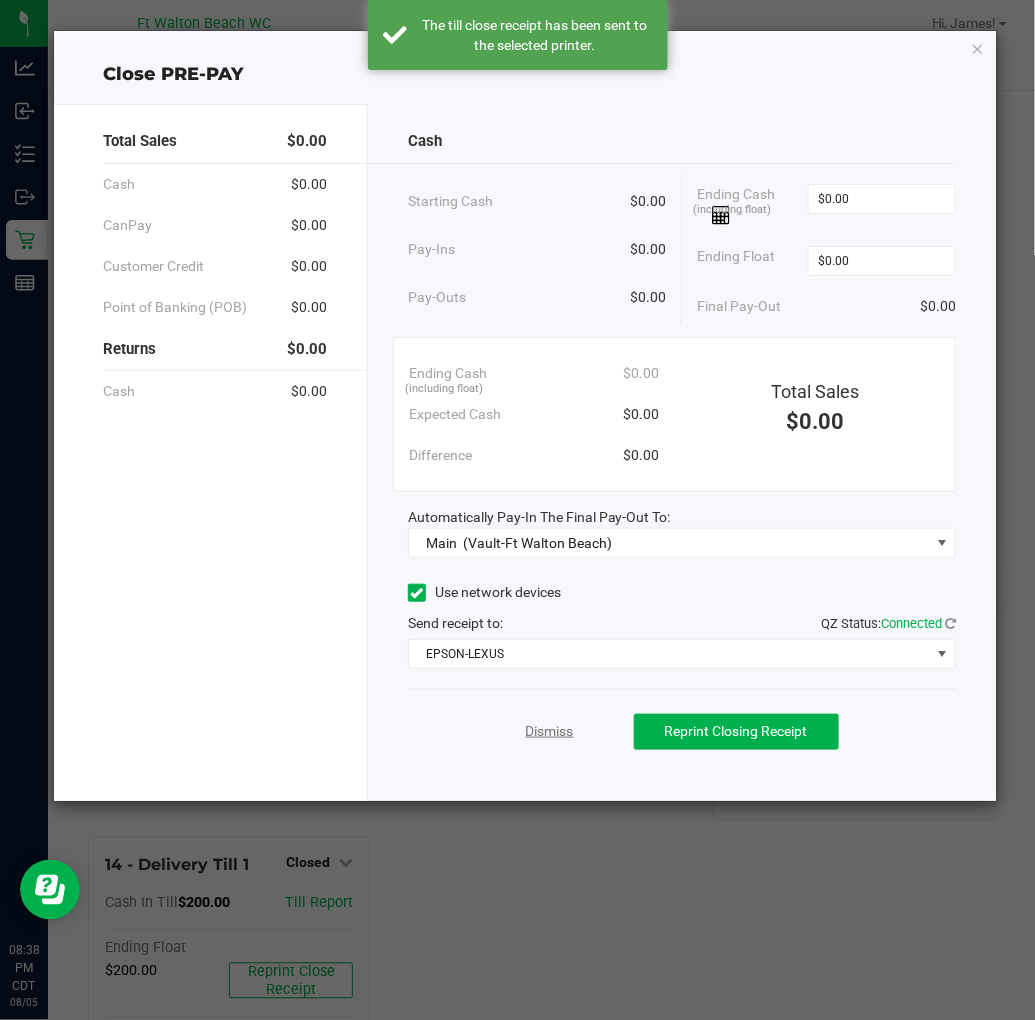 click on "Dismiss" 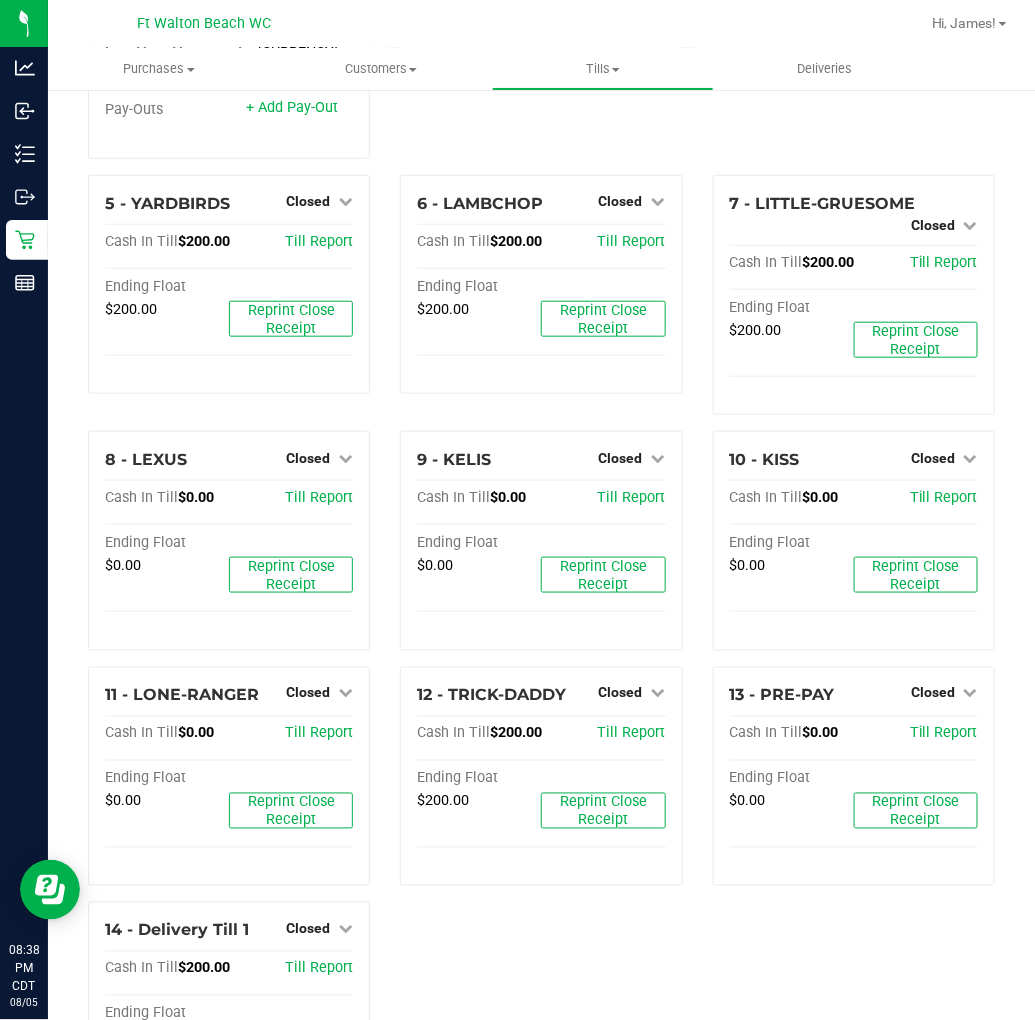 scroll, scrollTop: 97, scrollLeft: 0, axis: vertical 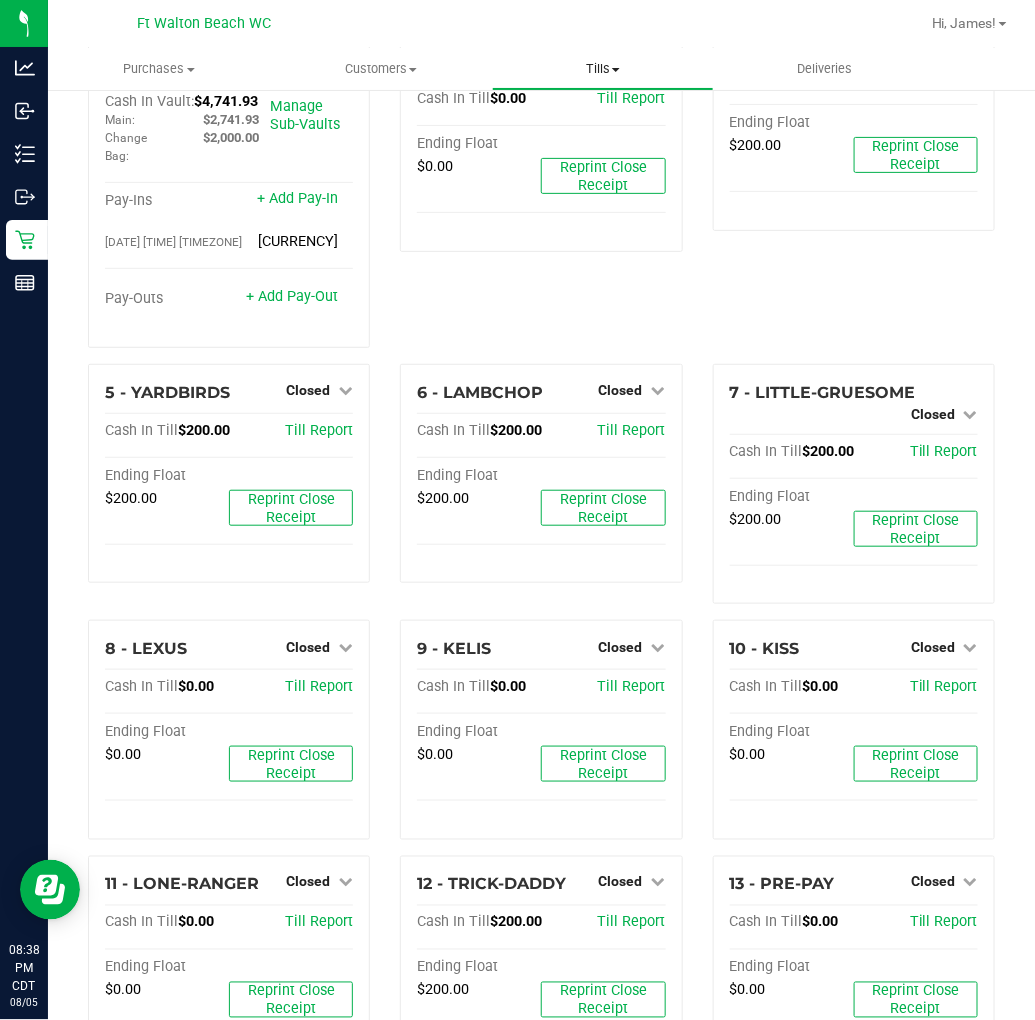 click on "Tills
Manage tills
Reconcile e-payments" at bounding box center [603, 69] 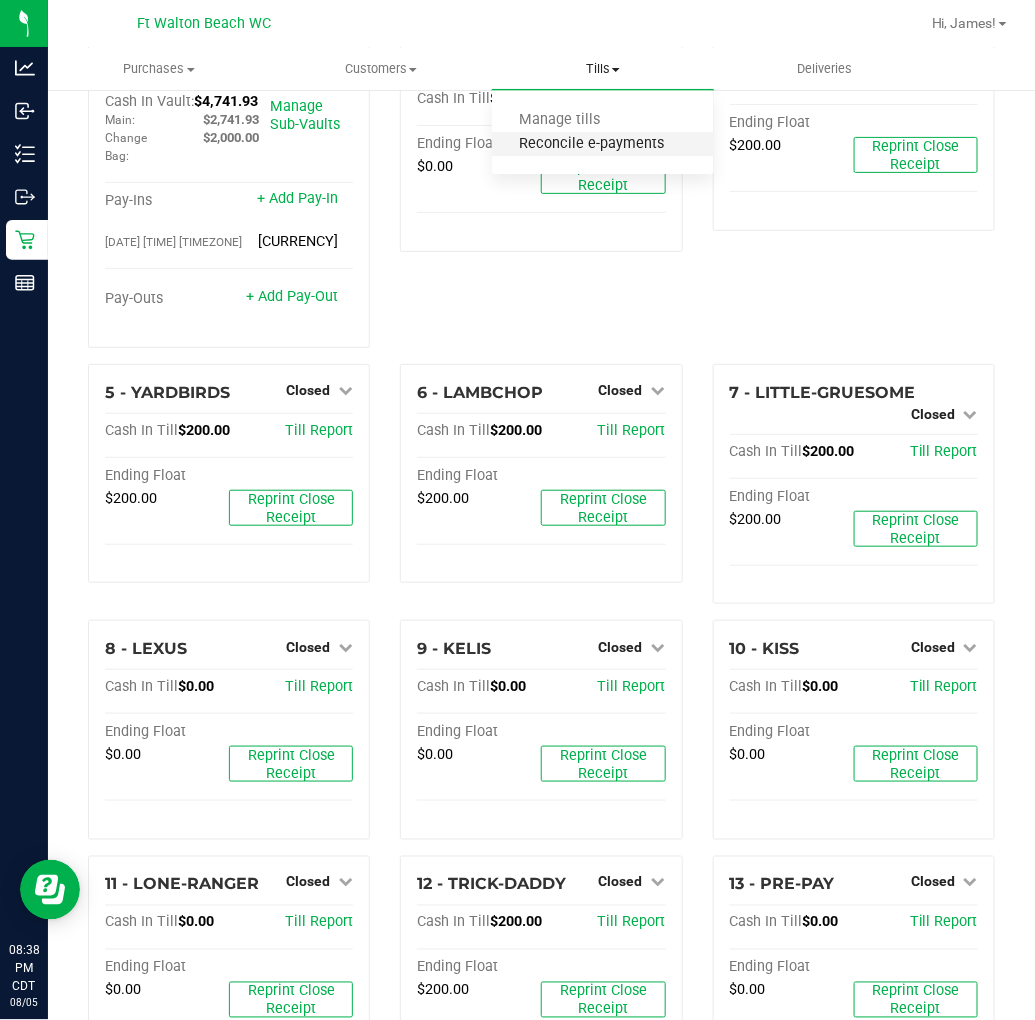 click on "Reconcile e-payments" at bounding box center (591, 144) 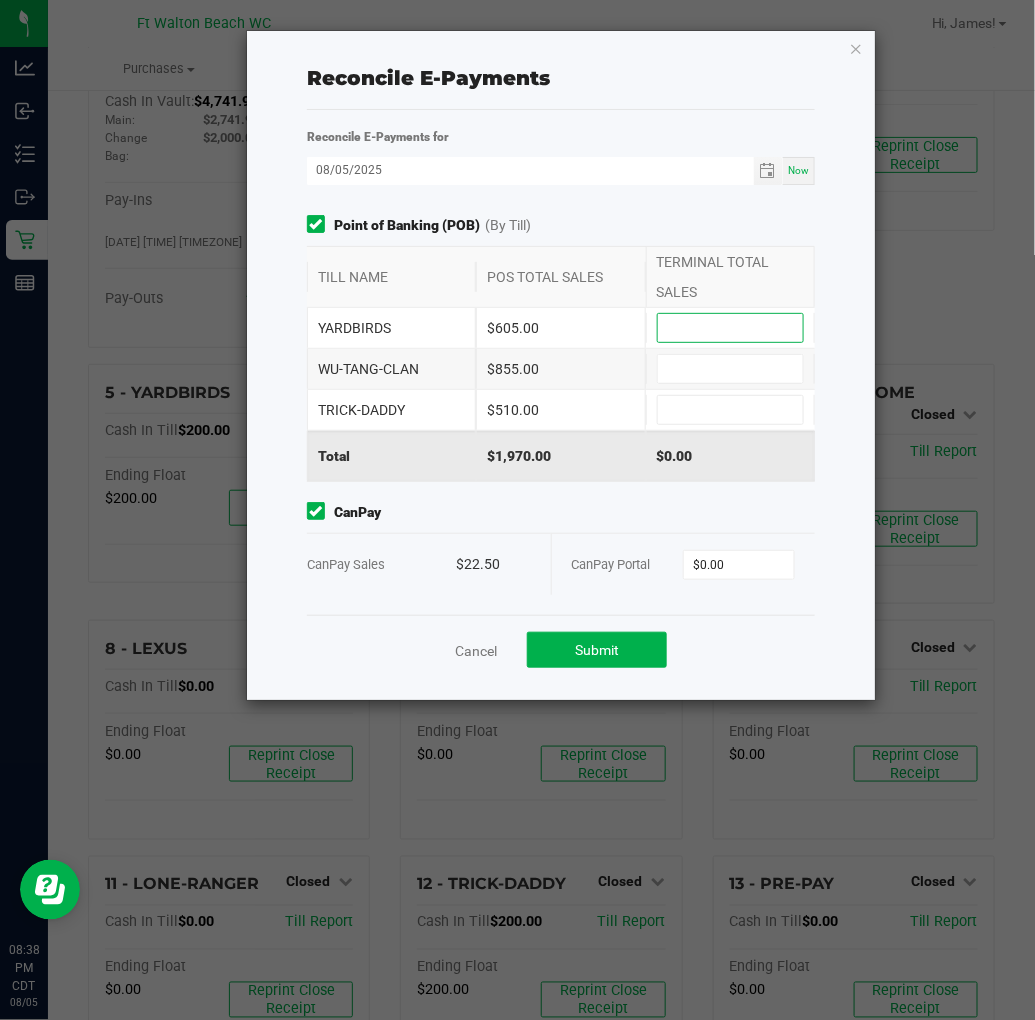 click at bounding box center (730, 328) 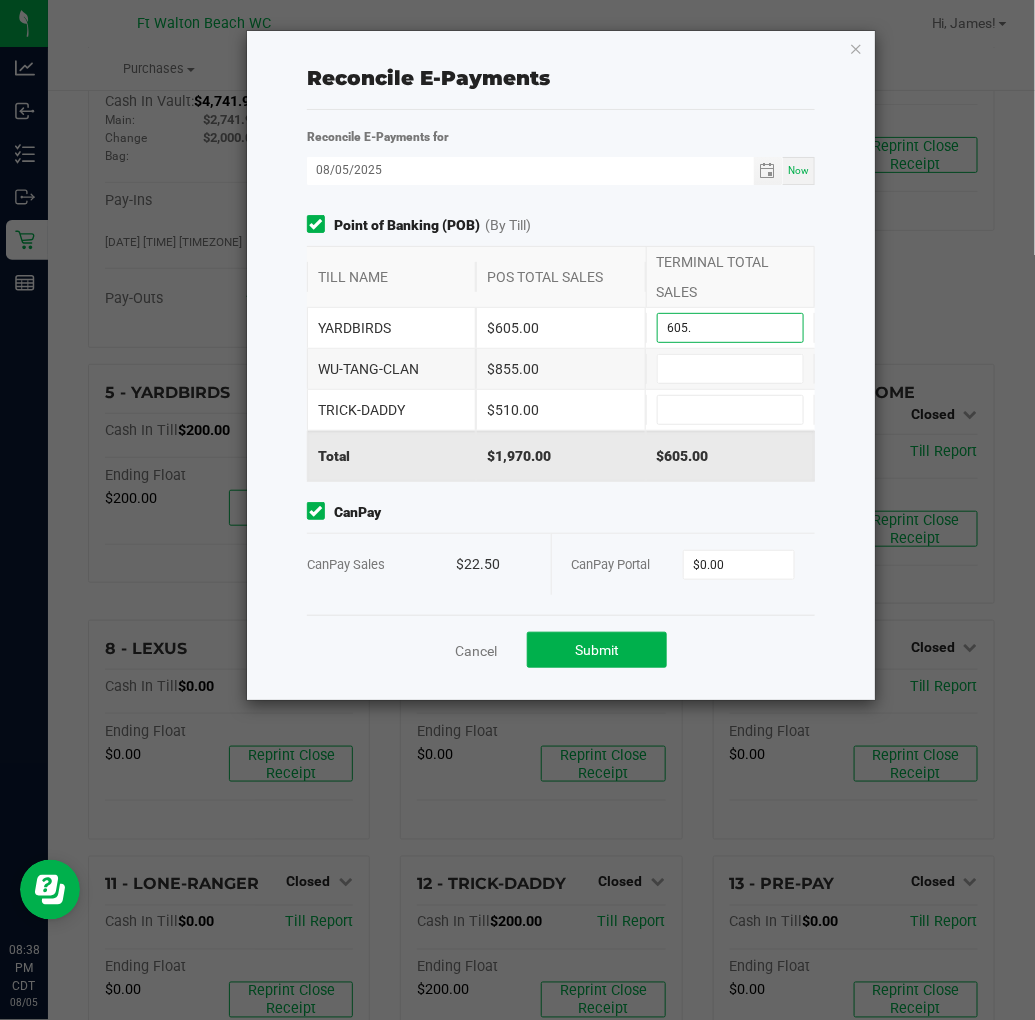 type on "$605.00" 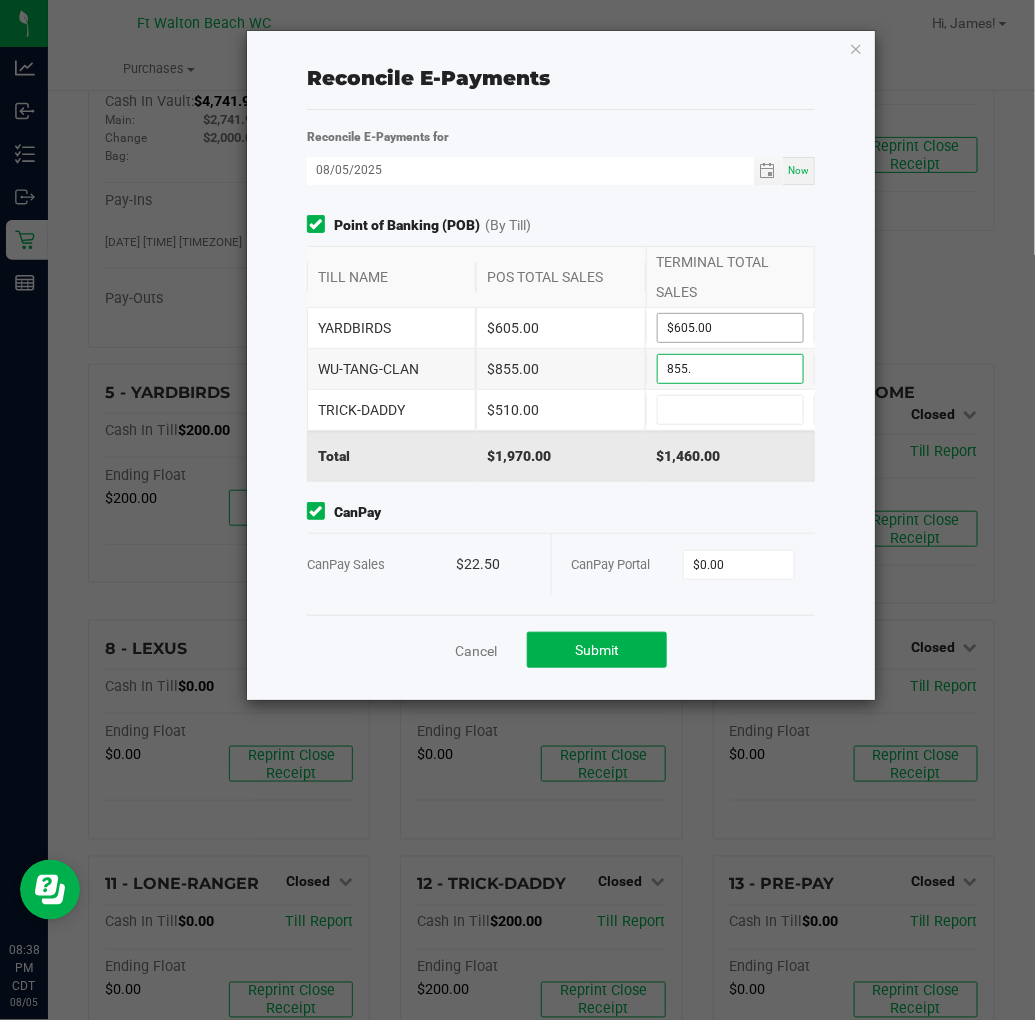 type on "$855.00" 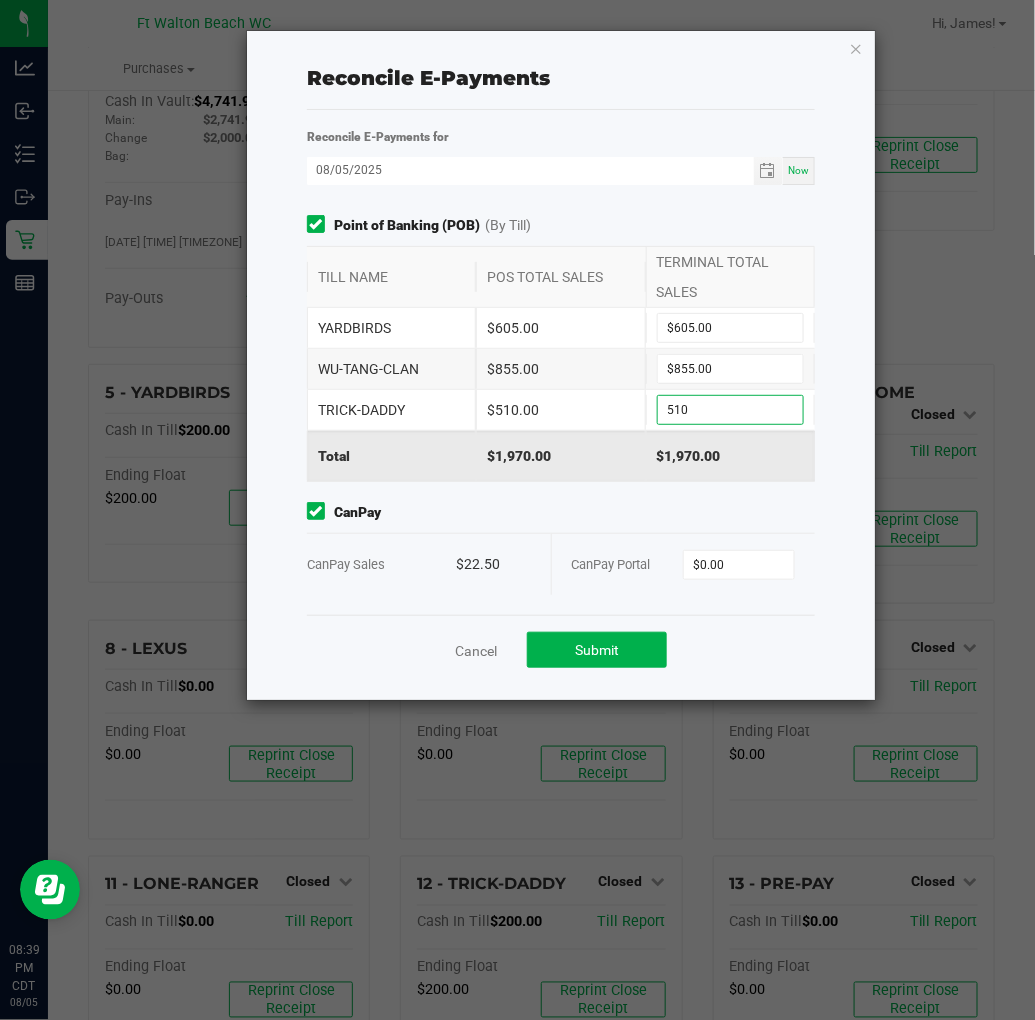 type on "$510.00" 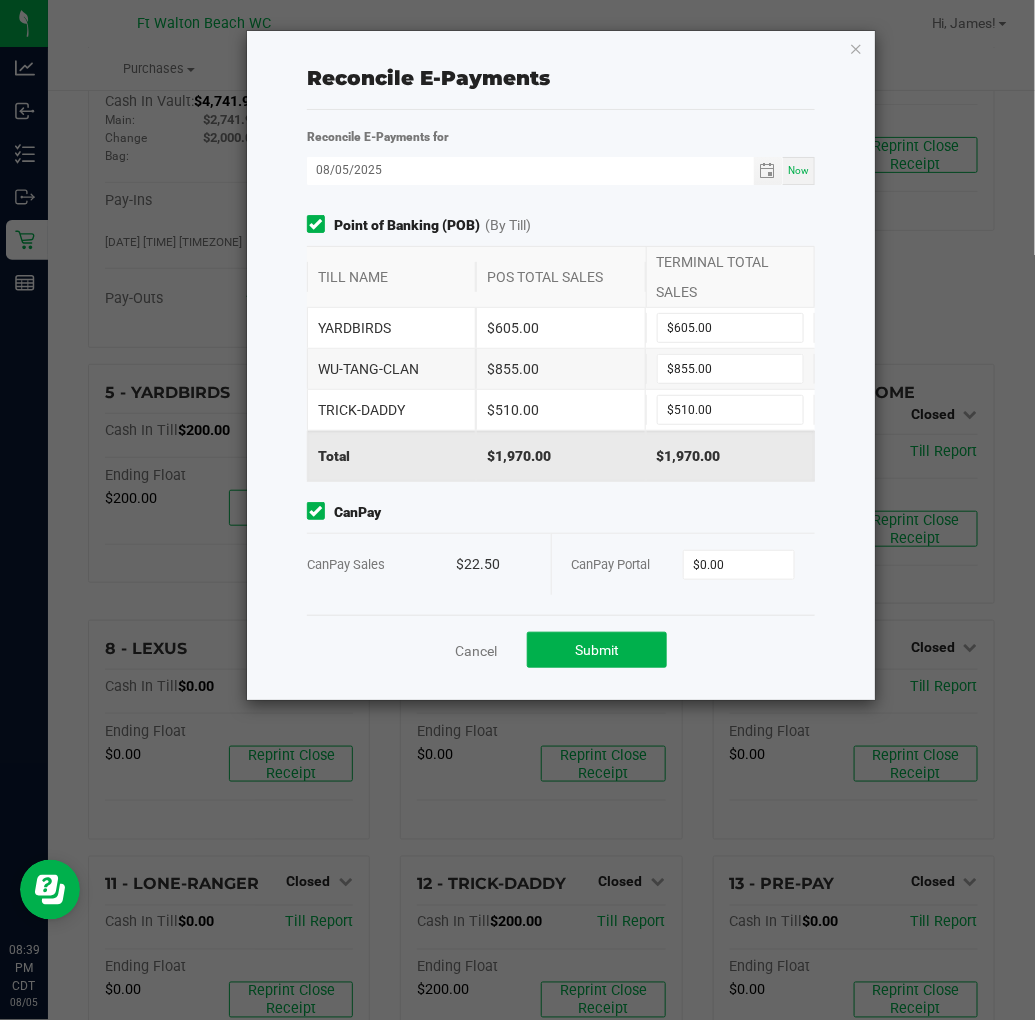 click on "Reconcile E-Payments  Reconcile E-Payments for 08/05/2025 Now Point of Banking (POB)  (By Till)   TILL NAME   POS TOTAL SALES   TERMINAL TOTAL SALES   YARDBIRDS   $605.00  $605.00  WU-TANG-CLAN   $855.00  $855.00  TRICK-DADDY   $510.00  $510.00  Total   $1,970.00   $1,970.00  CanPay  CanPay Sales   $22.50   CanPay Portal  $0.00  Cancel   Submit" 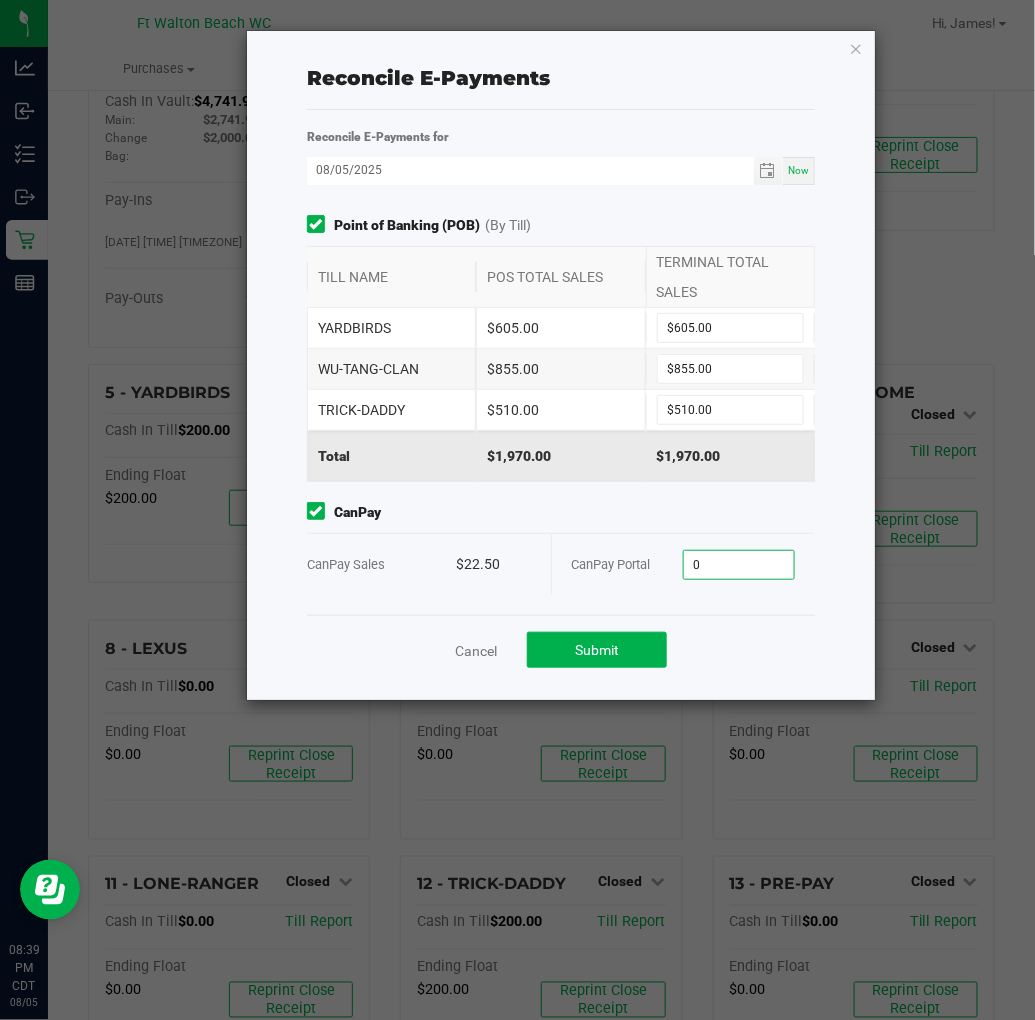 click on "0" at bounding box center (739, 565) 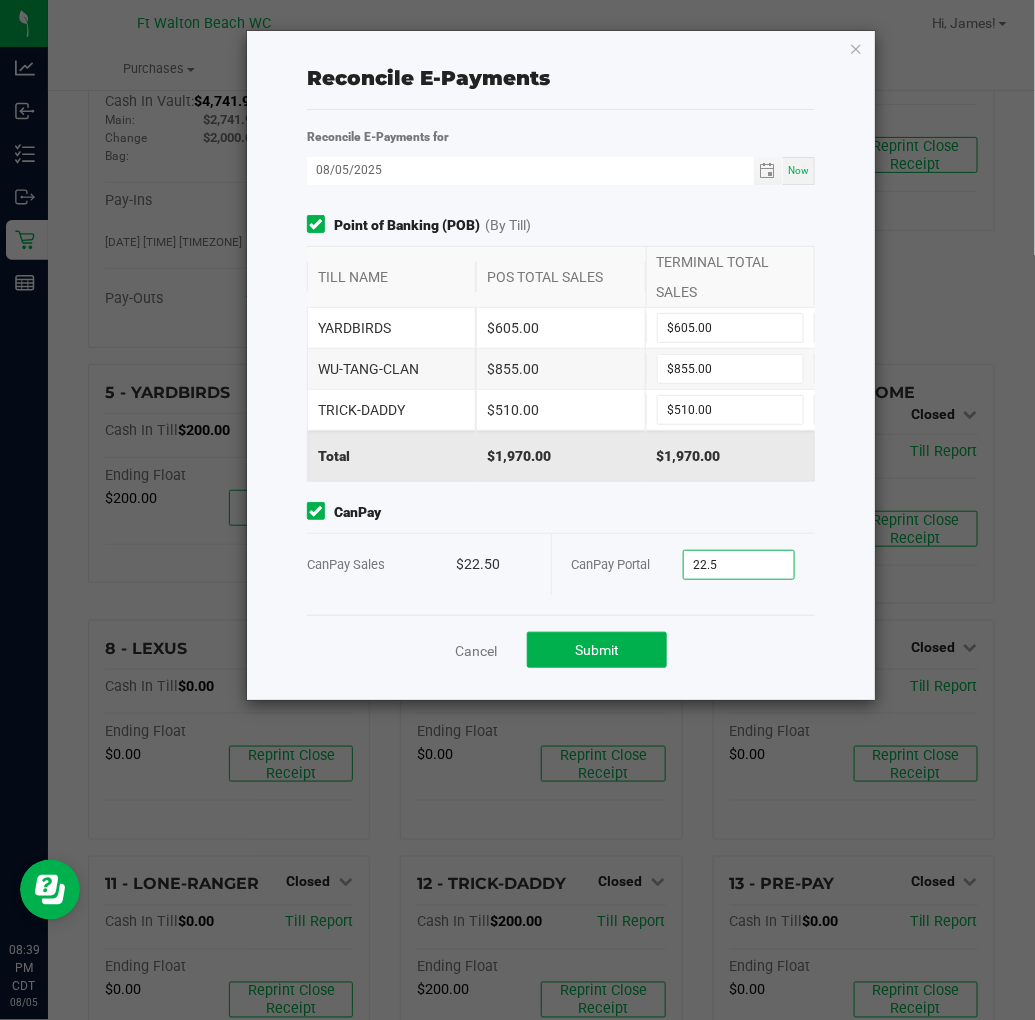 type on "$22.50" 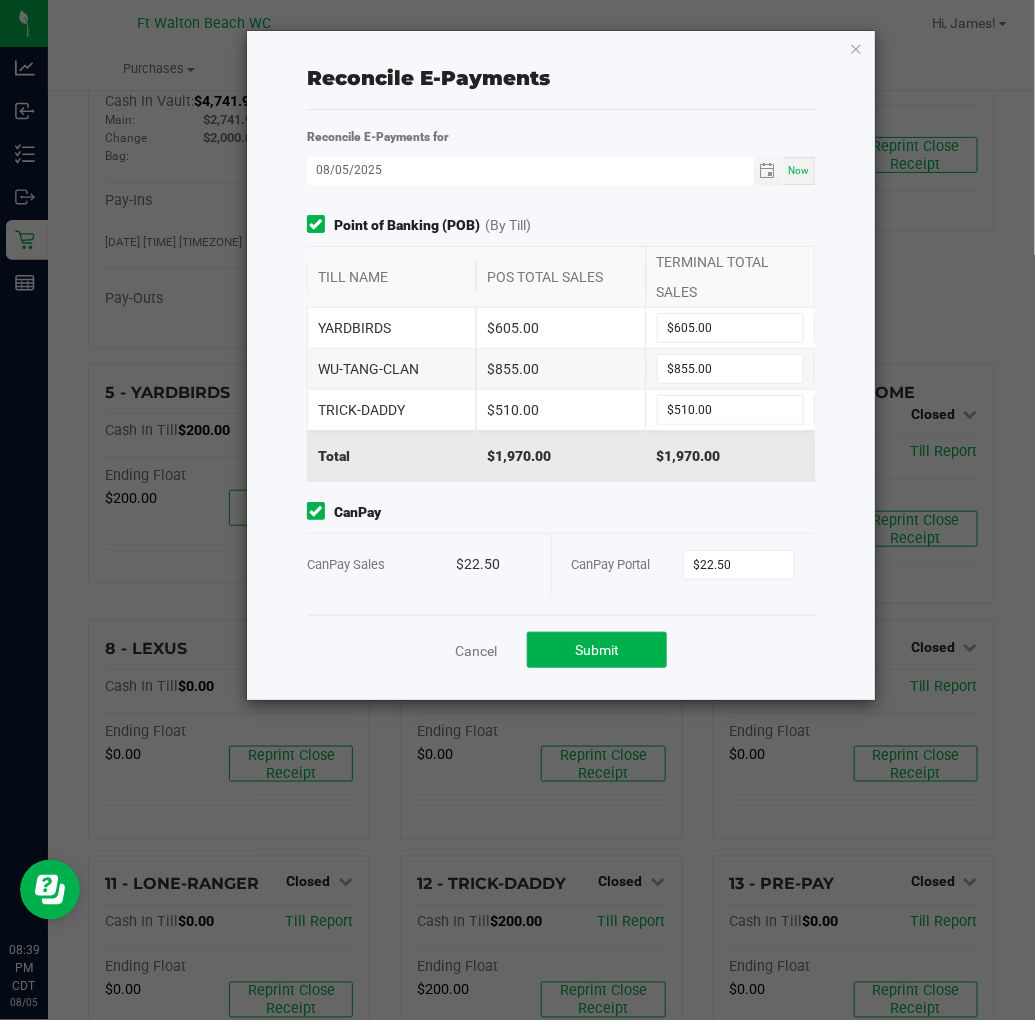 click on "Cancel   Submit" 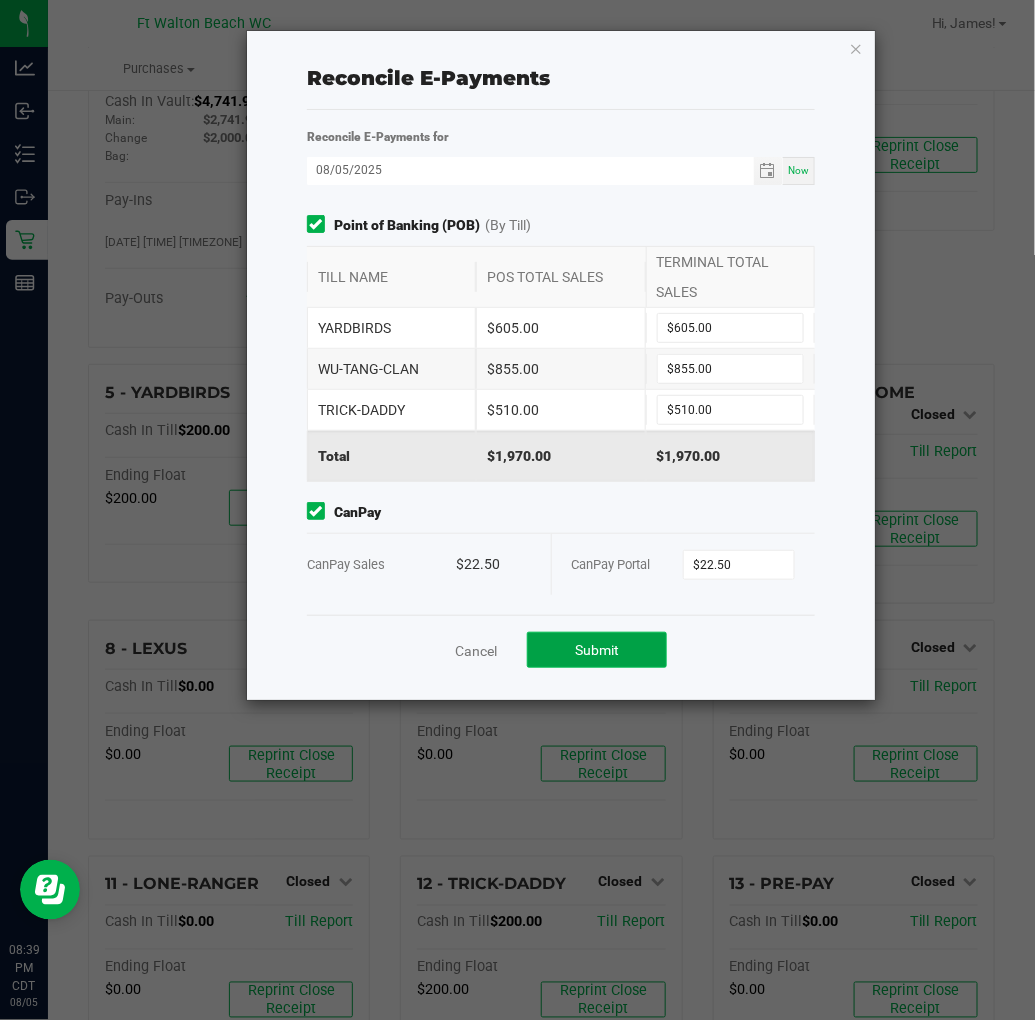click on "Submit" 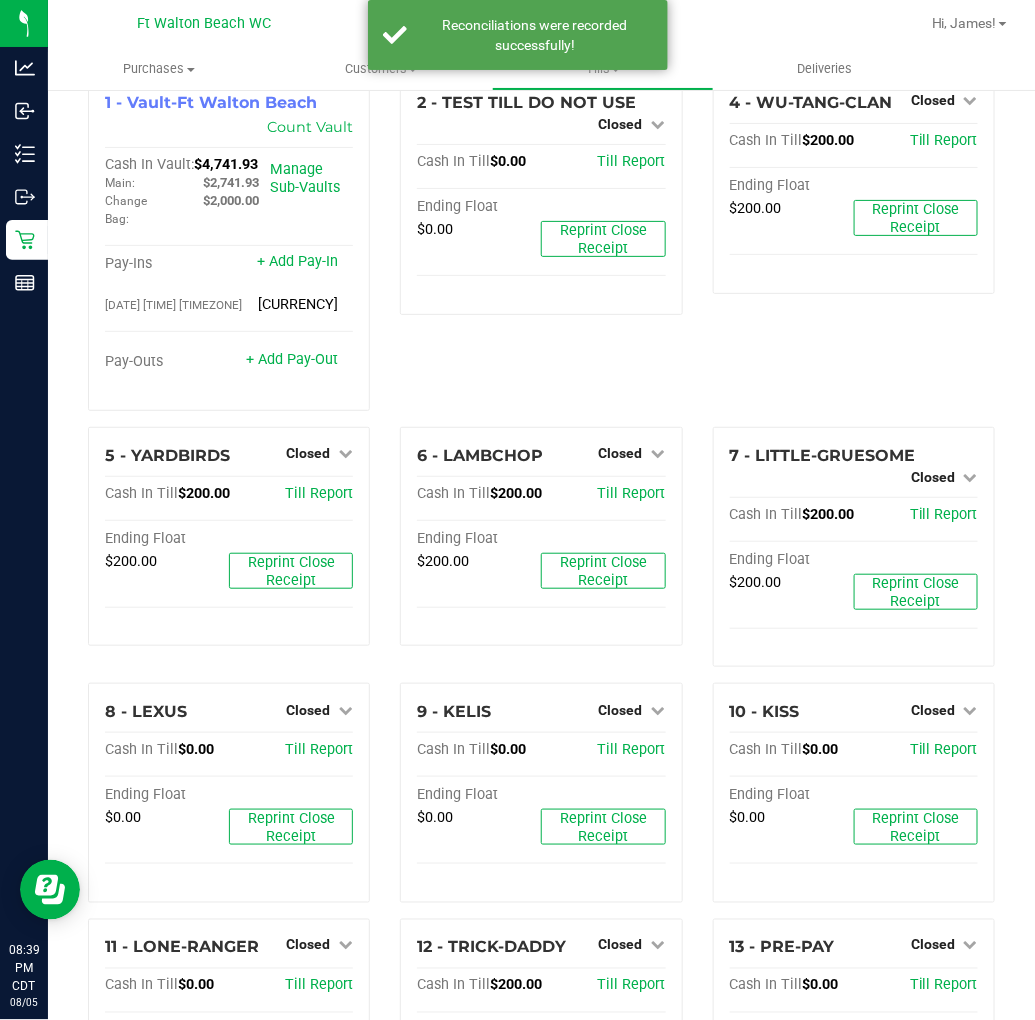 scroll, scrollTop: 0, scrollLeft: 0, axis: both 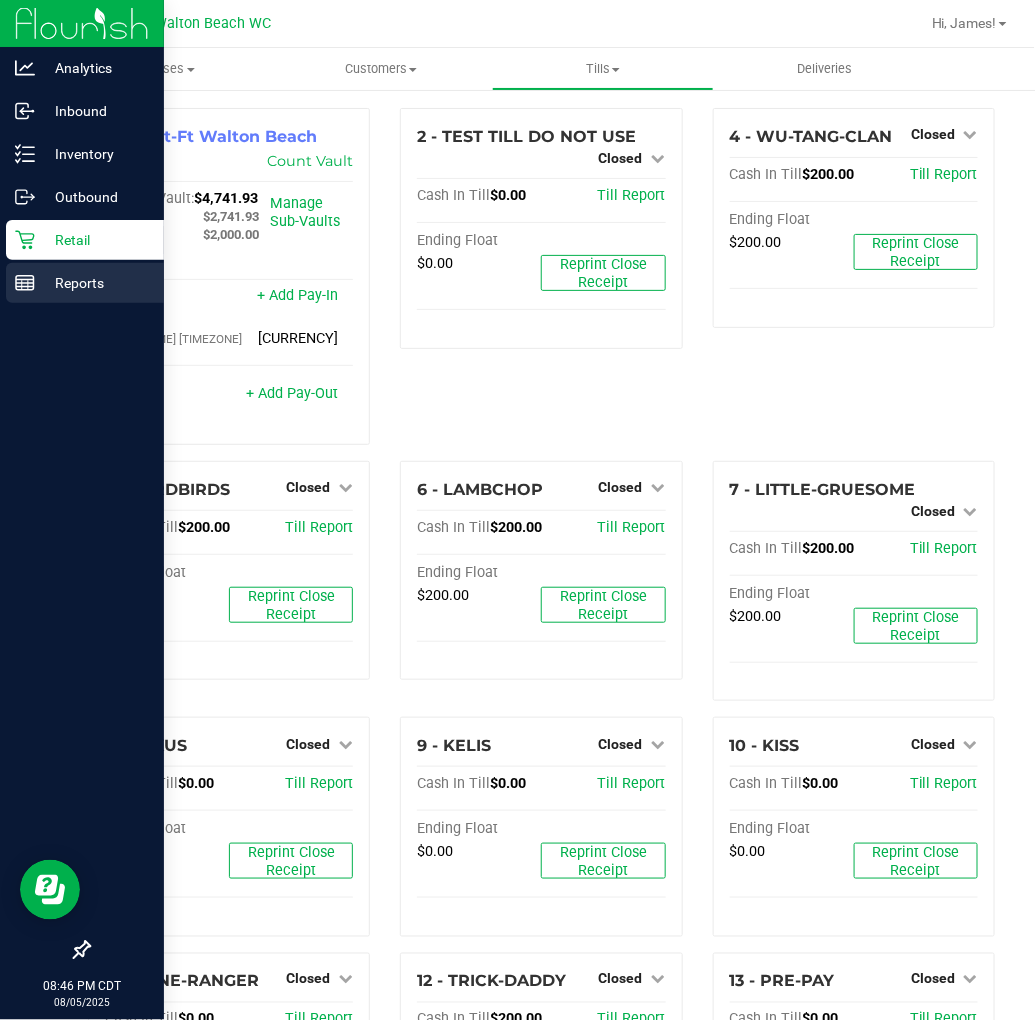 click 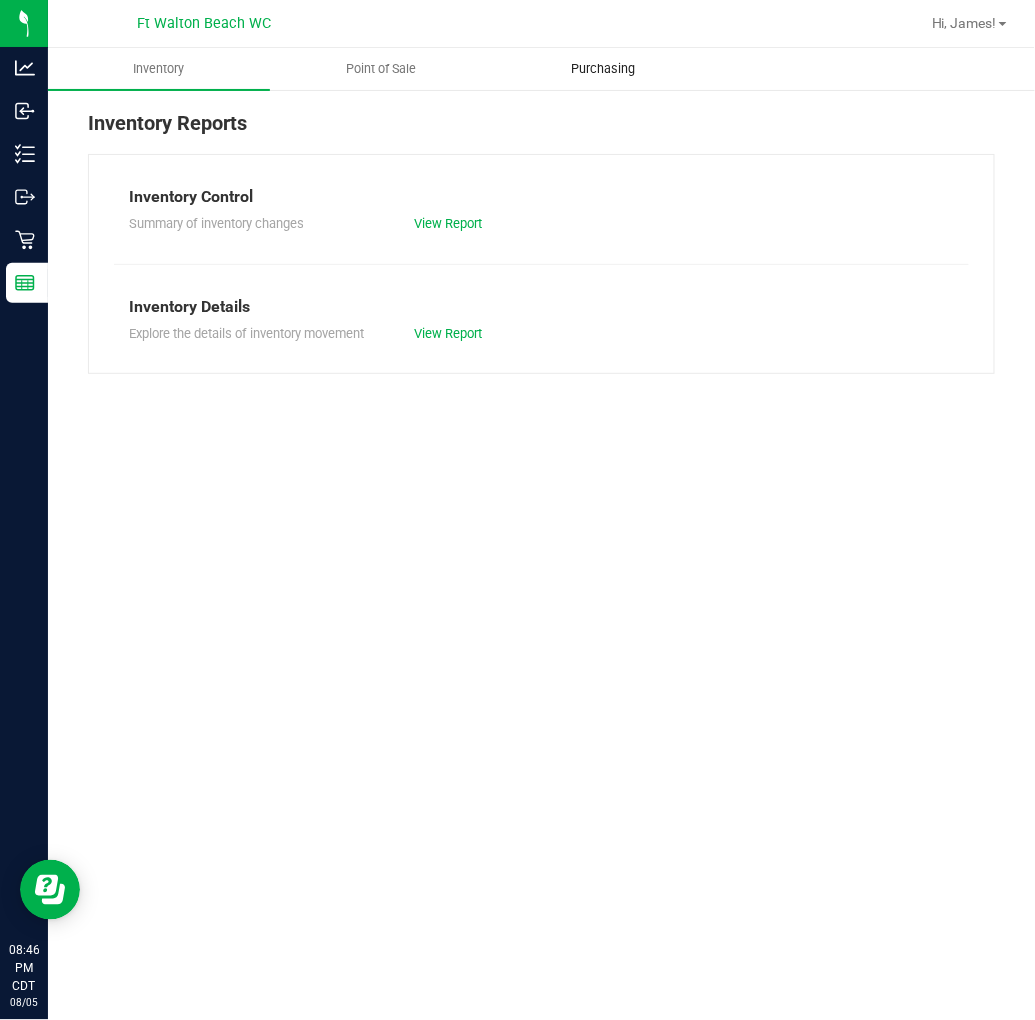 click on "Purchasing" at bounding box center (603, 69) 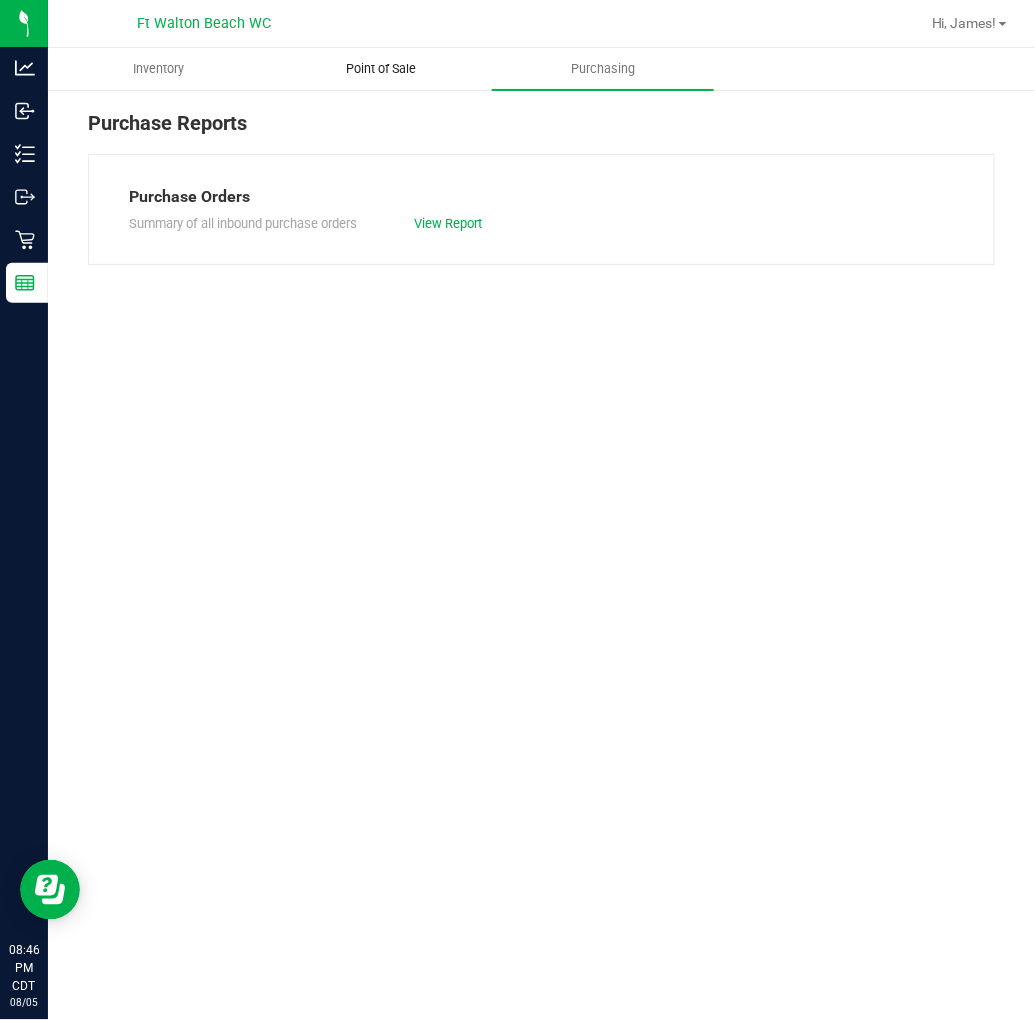 click on "Point of Sale" at bounding box center [381, 69] 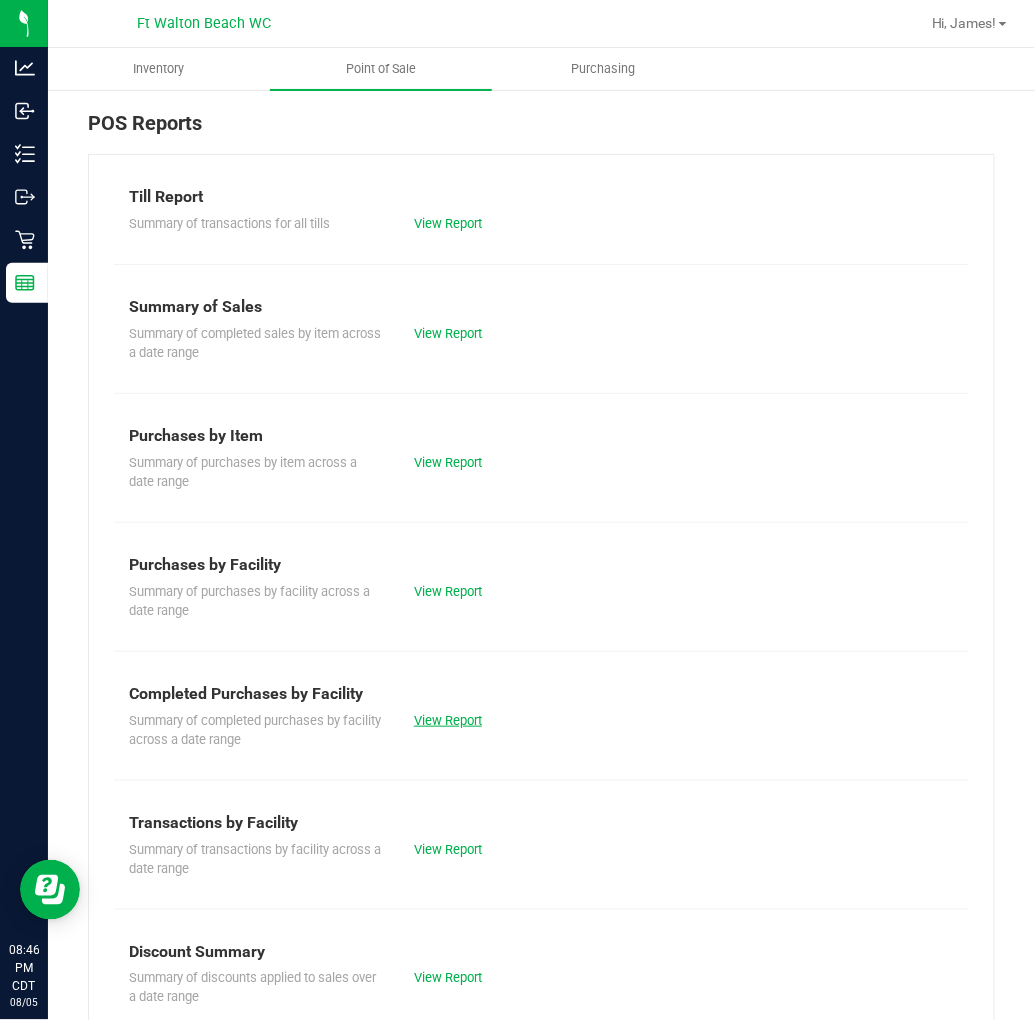 click on "View Report" at bounding box center [448, 720] 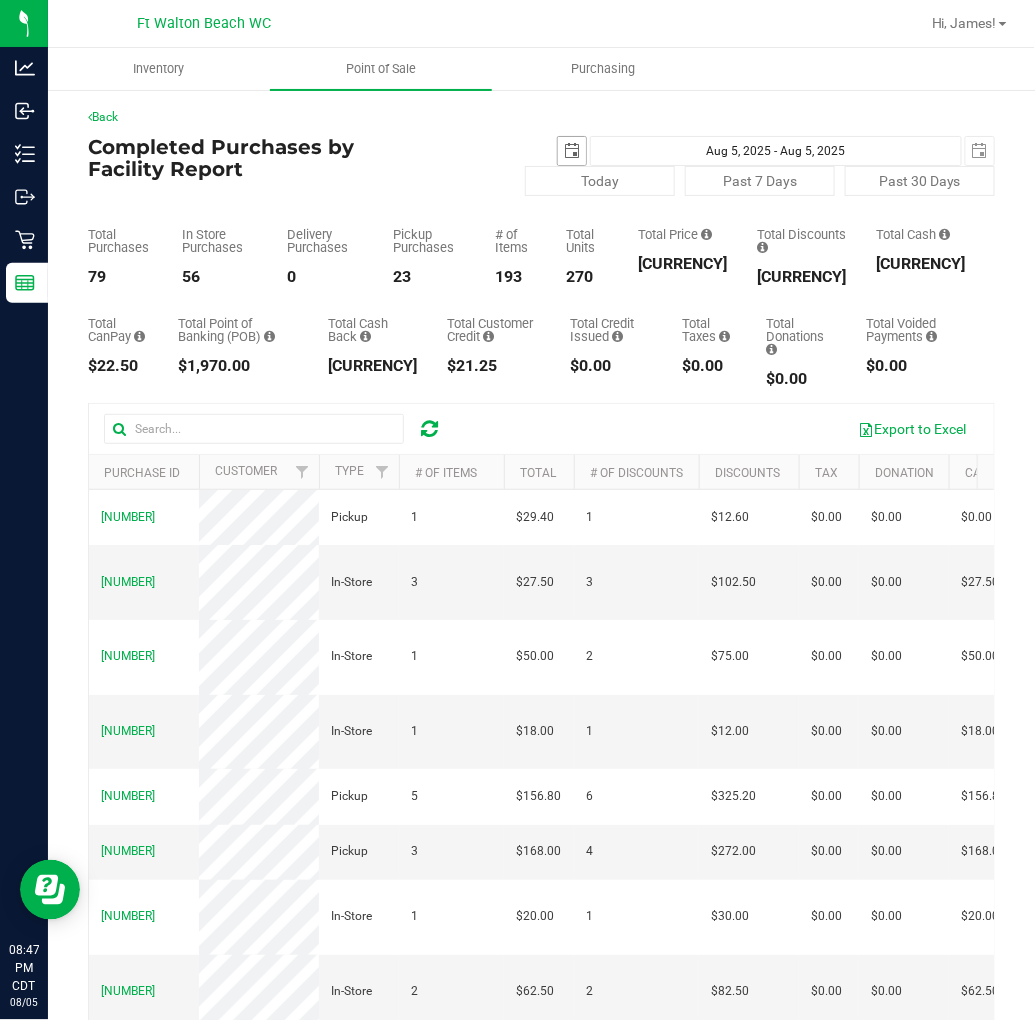click at bounding box center (572, 151) 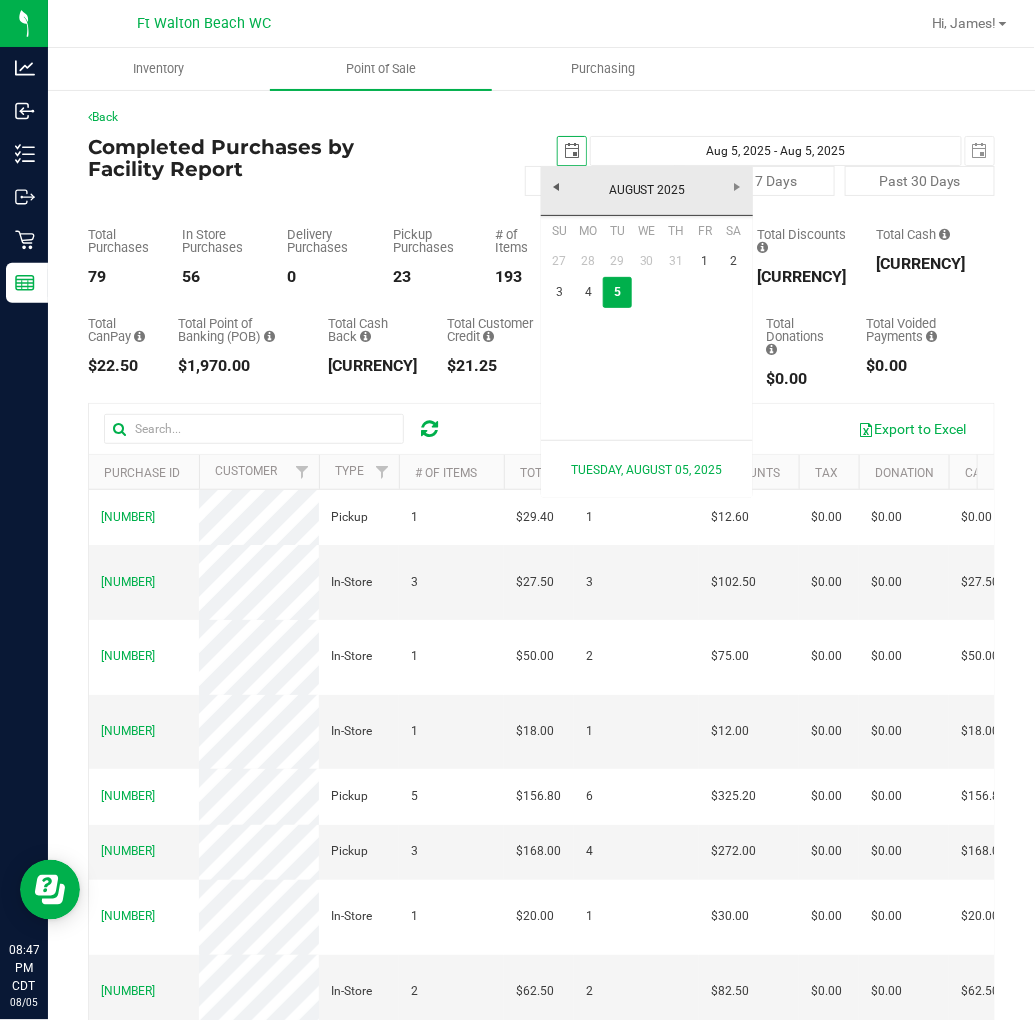scroll, scrollTop: 0, scrollLeft: 50, axis: horizontal 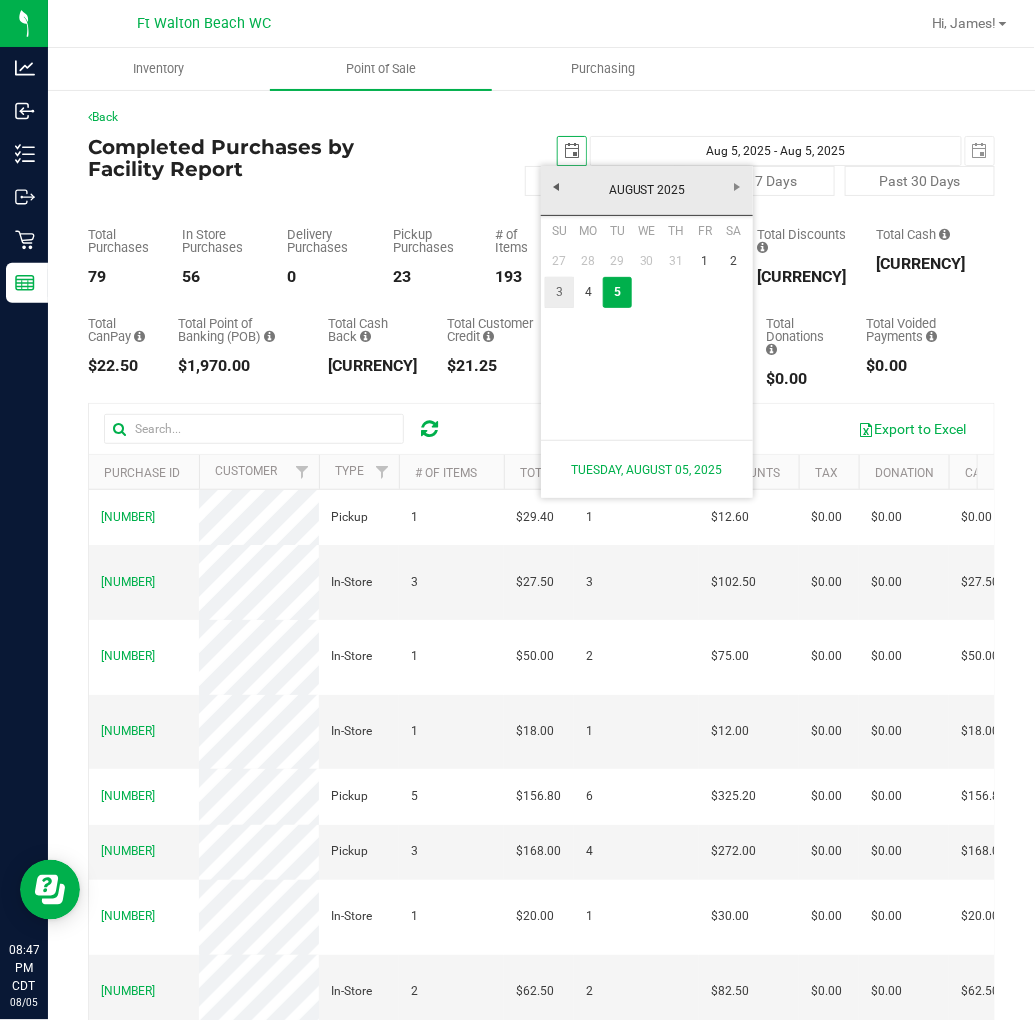 click on "3" at bounding box center [559, 292] 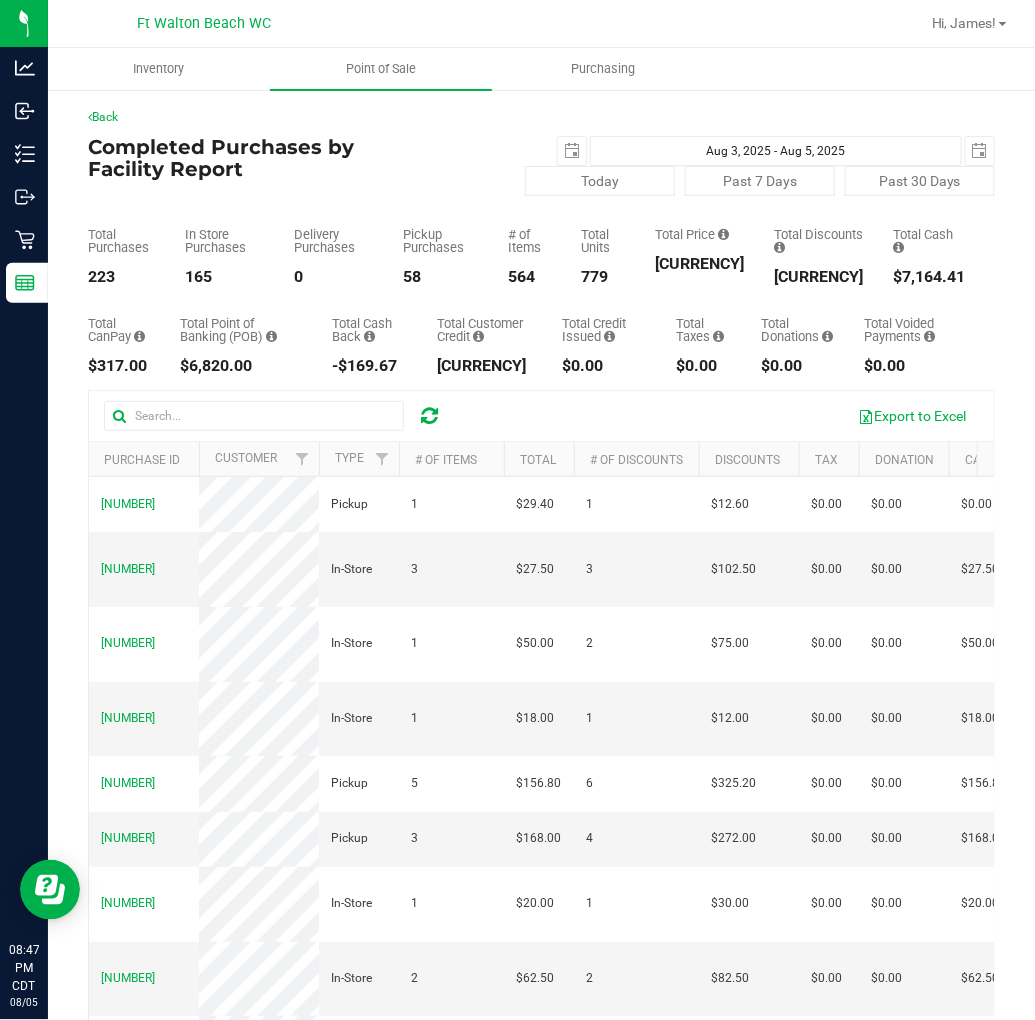 scroll, scrollTop: 0, scrollLeft: 0, axis: both 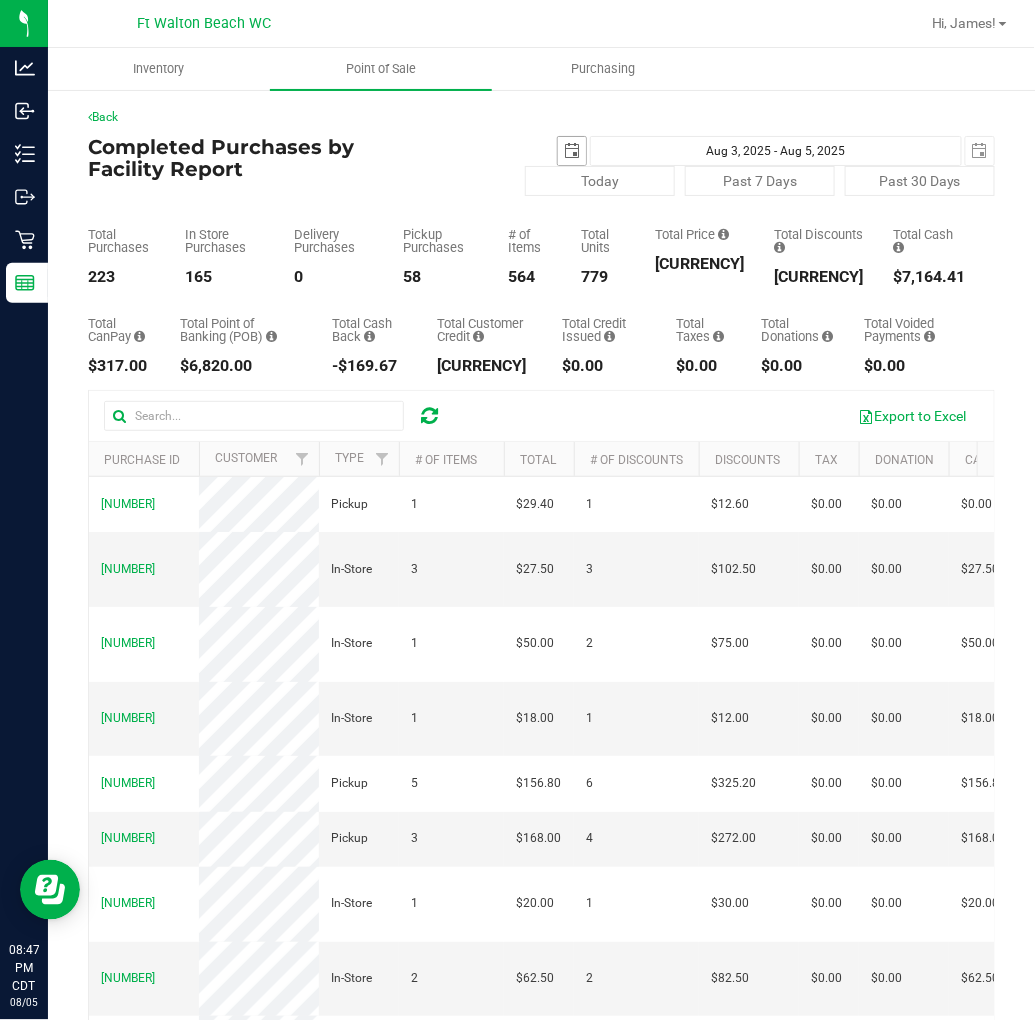 click at bounding box center [572, 151] 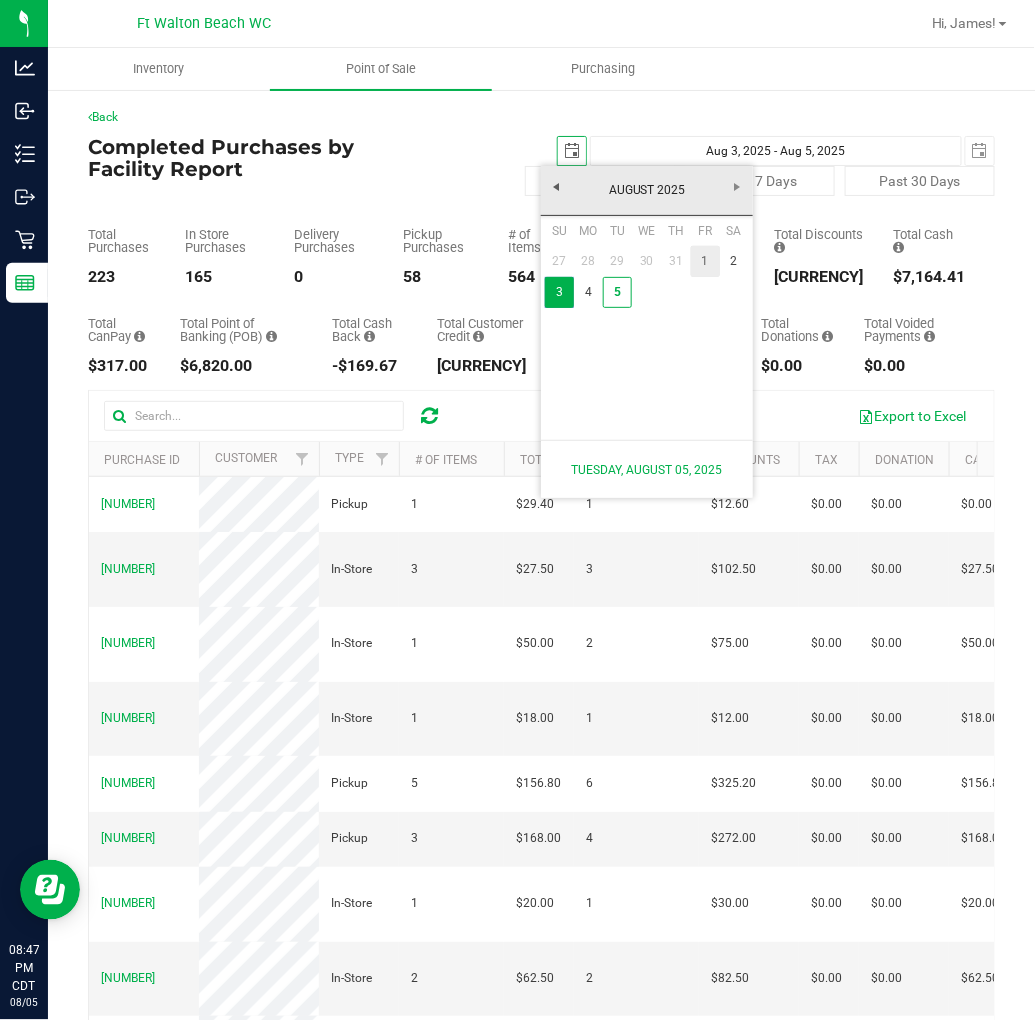 click on "1" at bounding box center (705, 261) 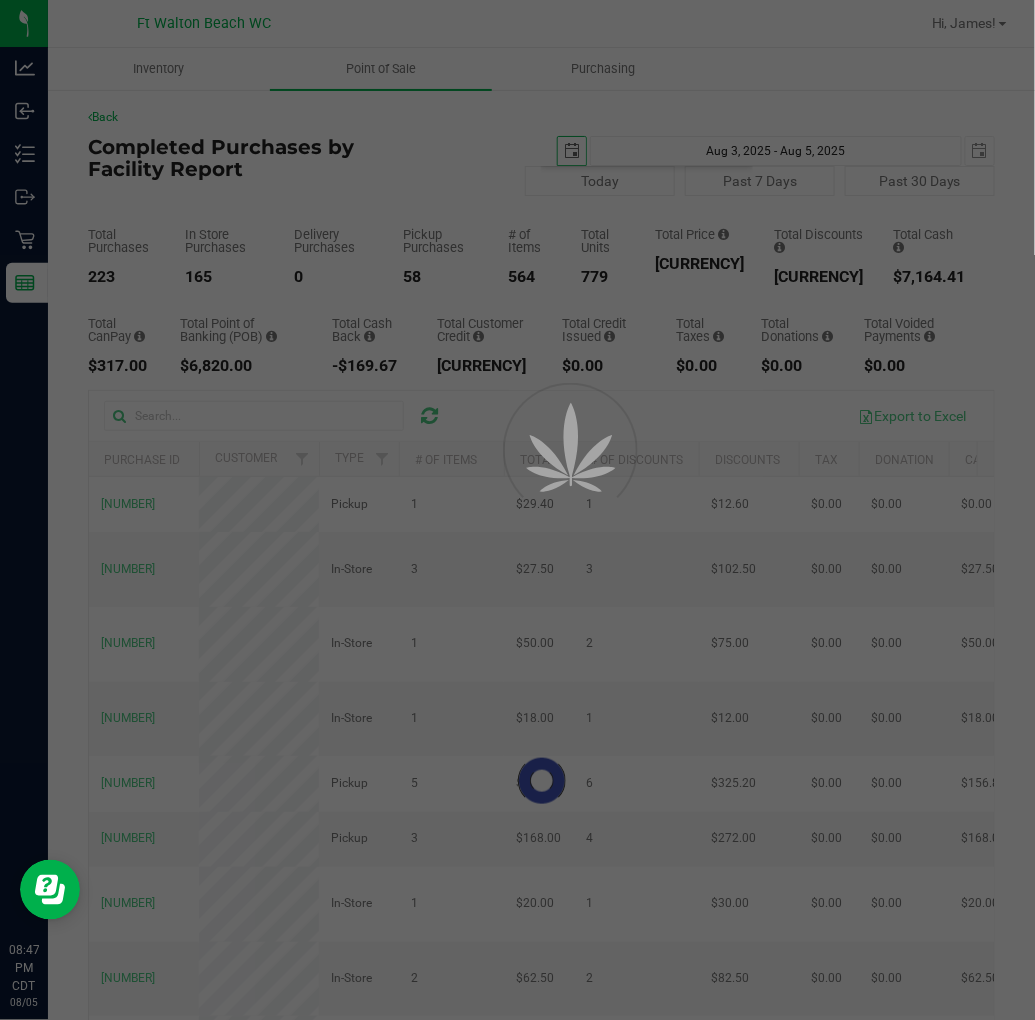 type on "2025-08-01" 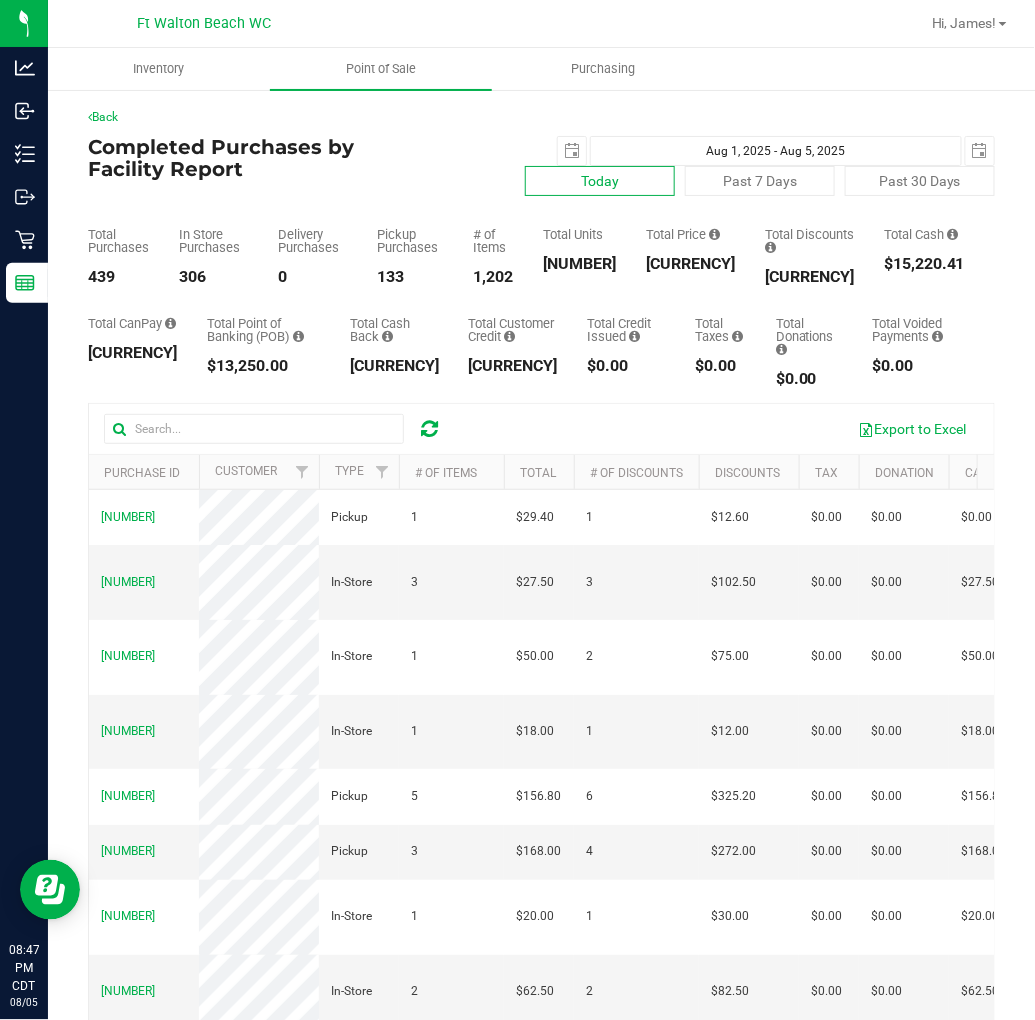 click on "Today" at bounding box center [600, 181] 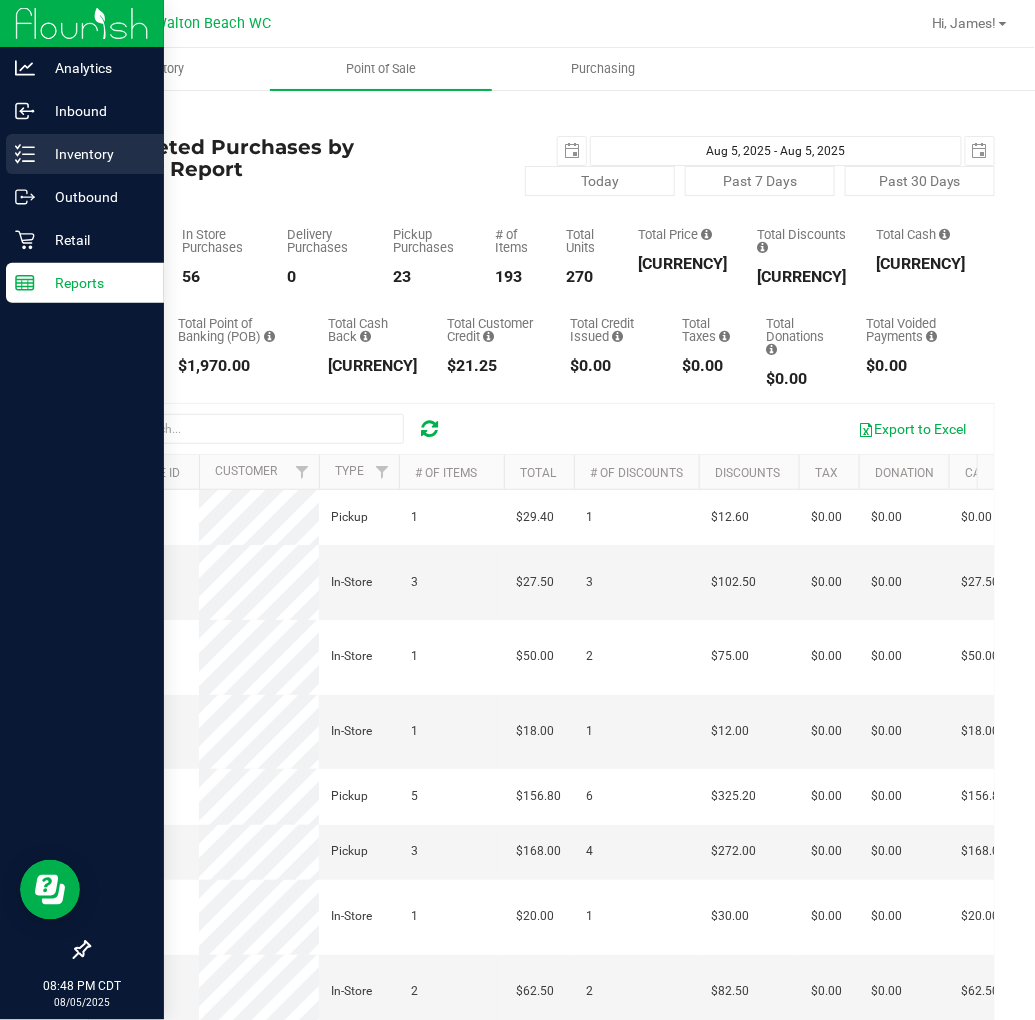 click 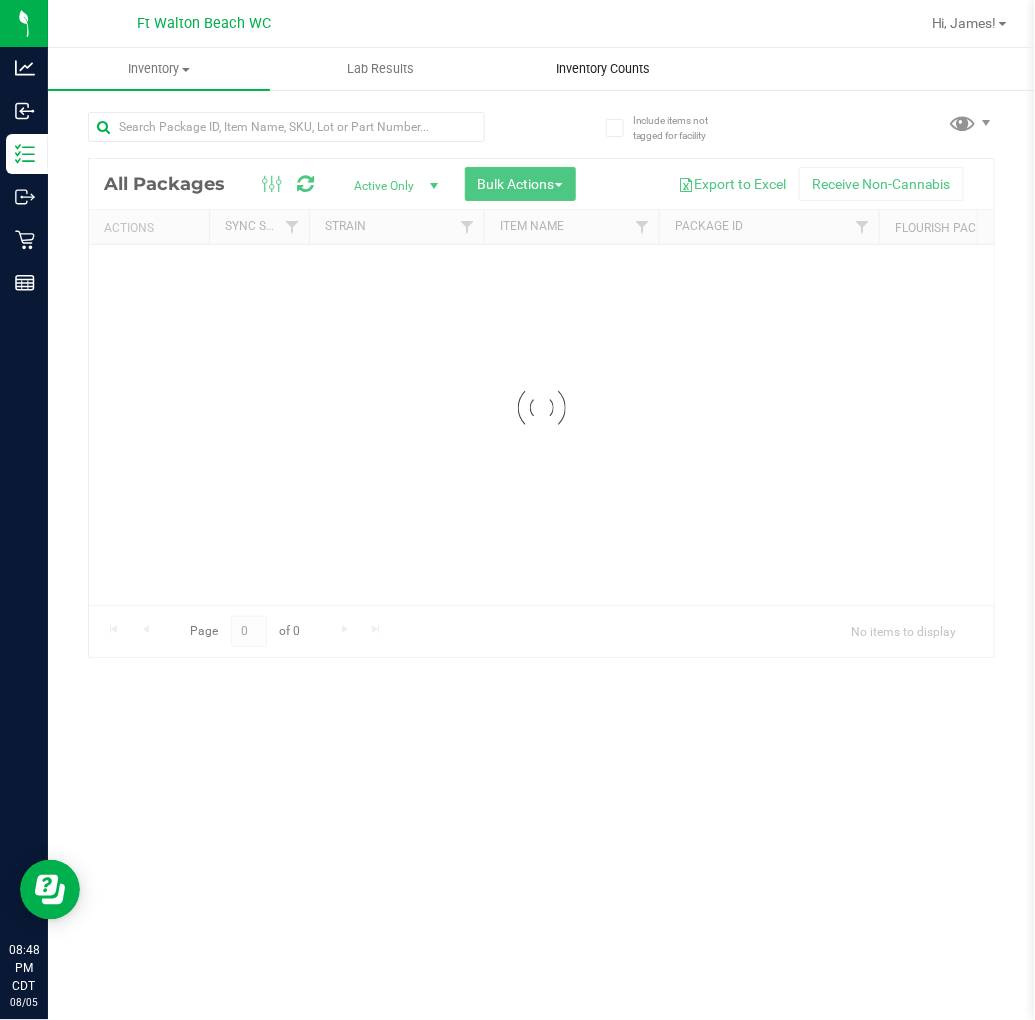 click on "Inventory Counts" at bounding box center [603, 69] 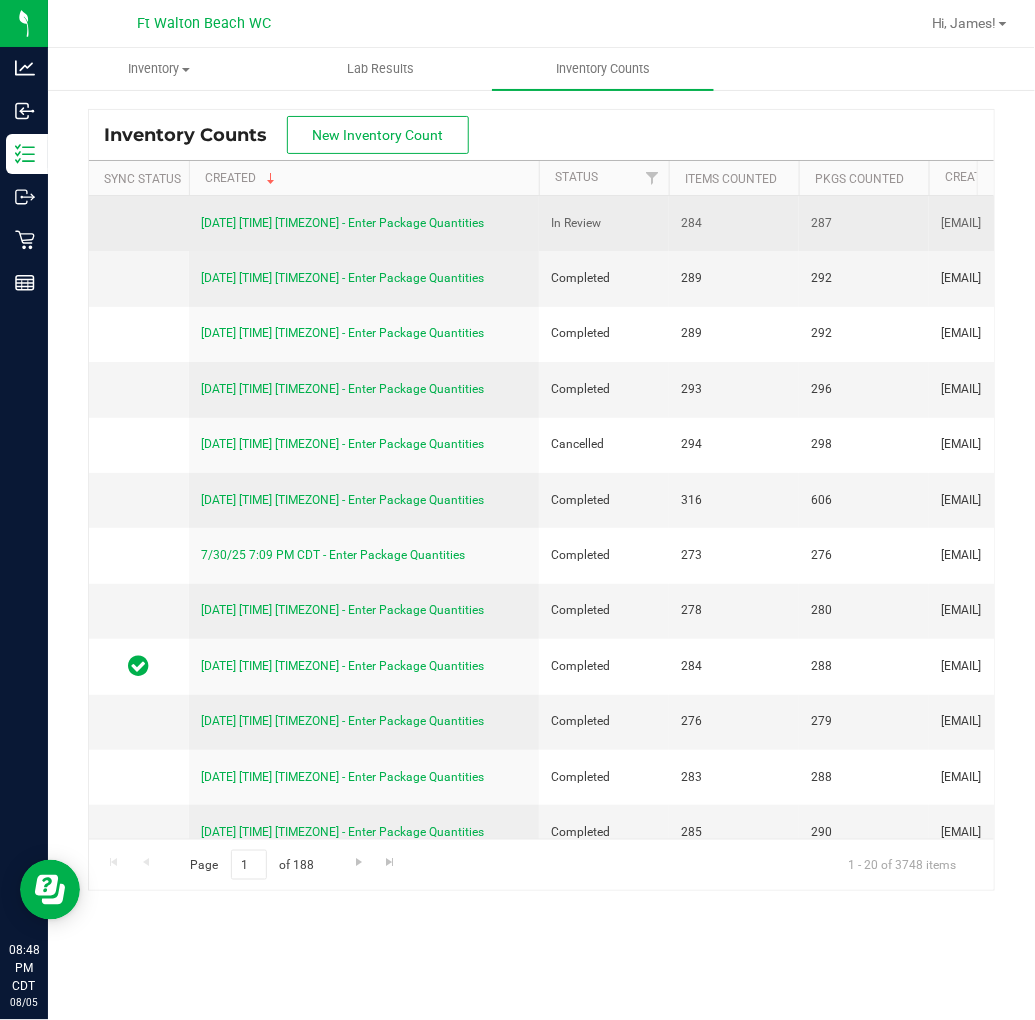 click on "[DATE] [TIME] [TIMEZONE] - Enter Package Quantities" at bounding box center (342, 223) 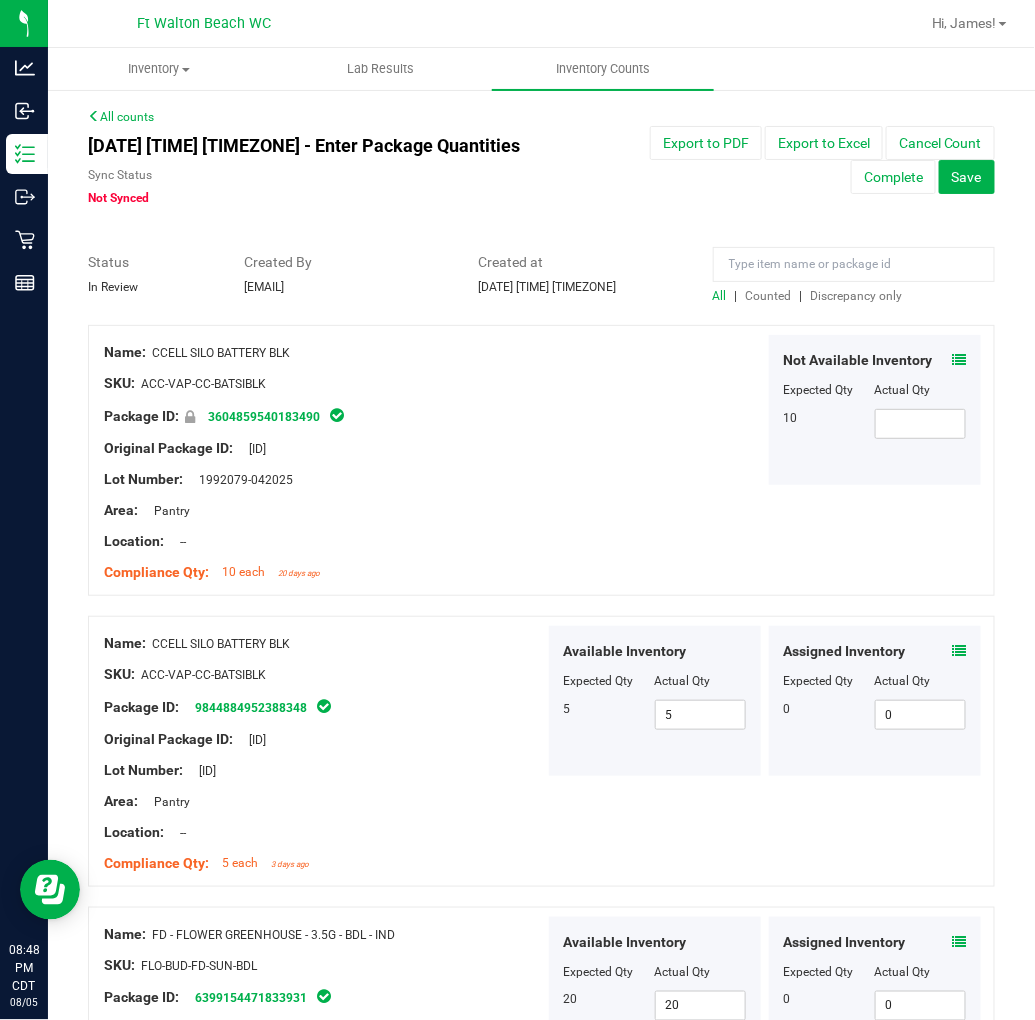 click on "Discrepancy only" at bounding box center [857, 296] 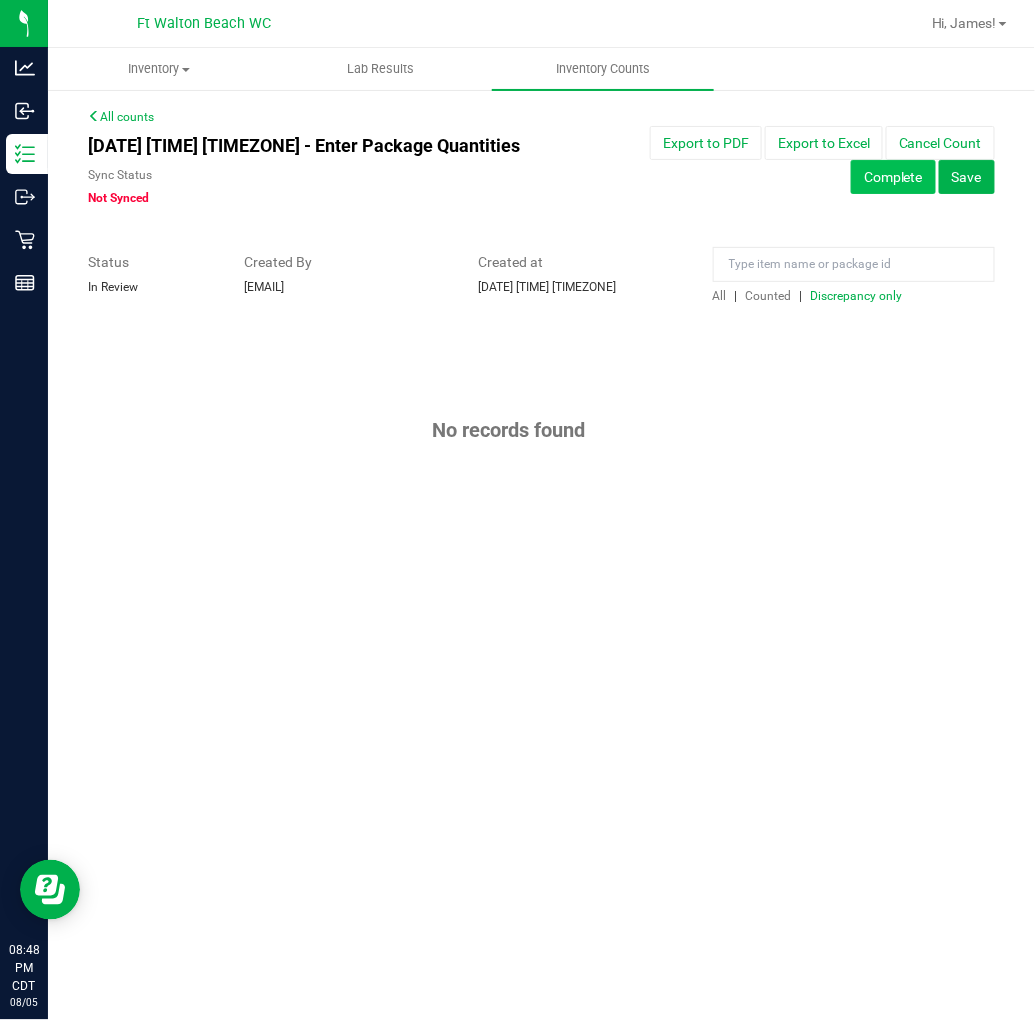 click on "Complete" at bounding box center [893, 177] 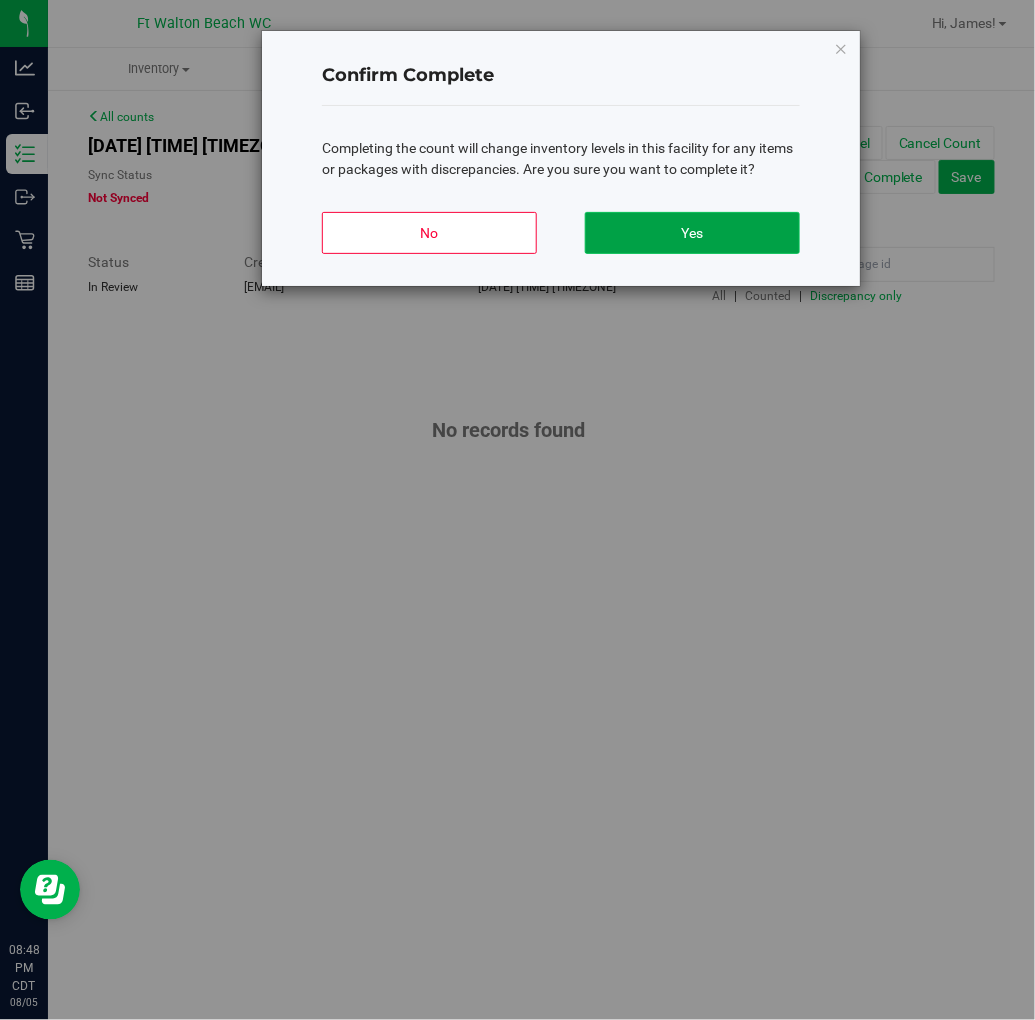 click on "Yes" at bounding box center [692, 233] 